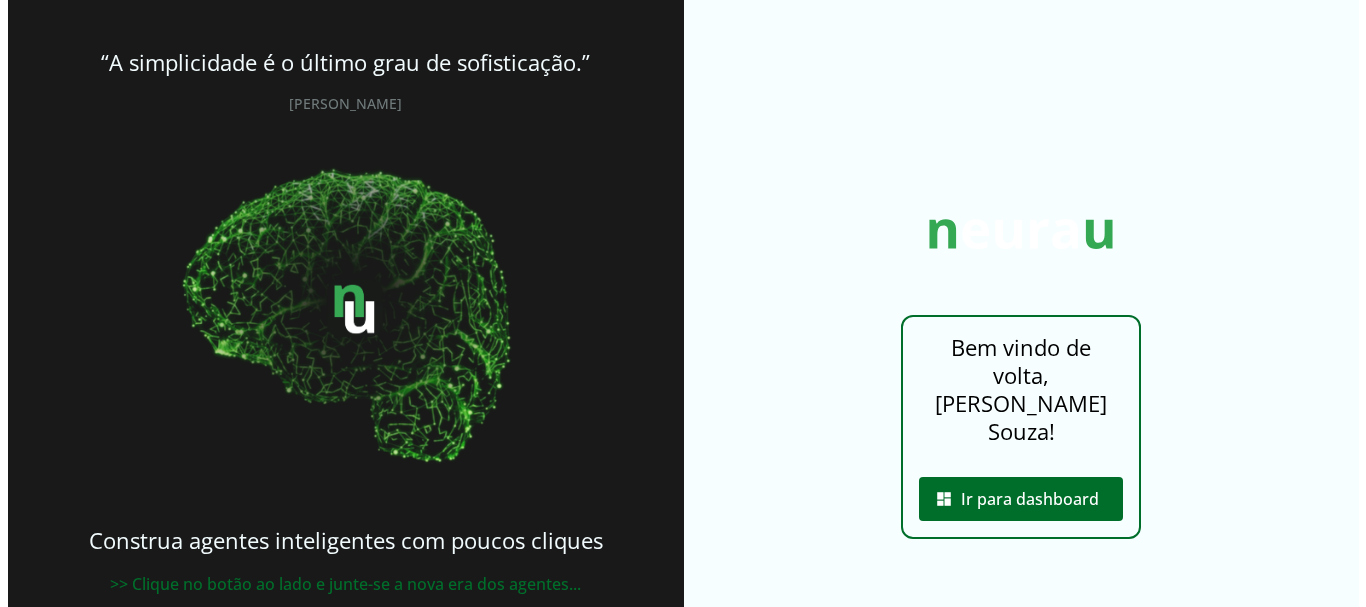 scroll, scrollTop: 0, scrollLeft: 0, axis: both 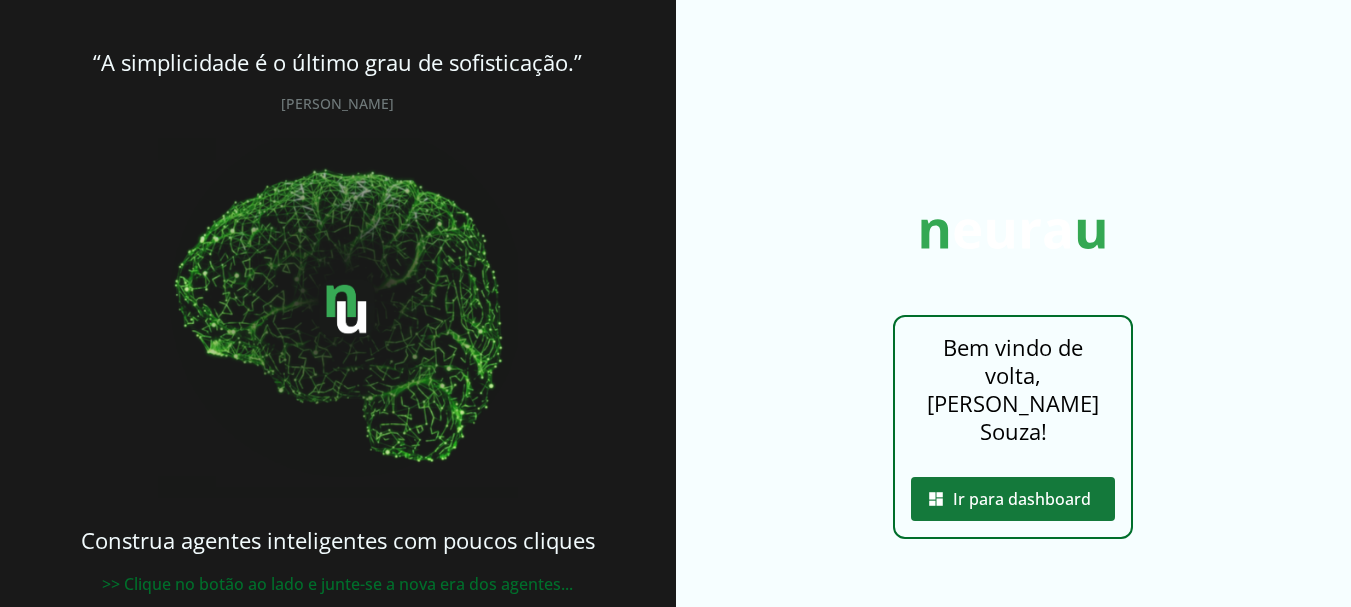 click at bounding box center (1013, 499) 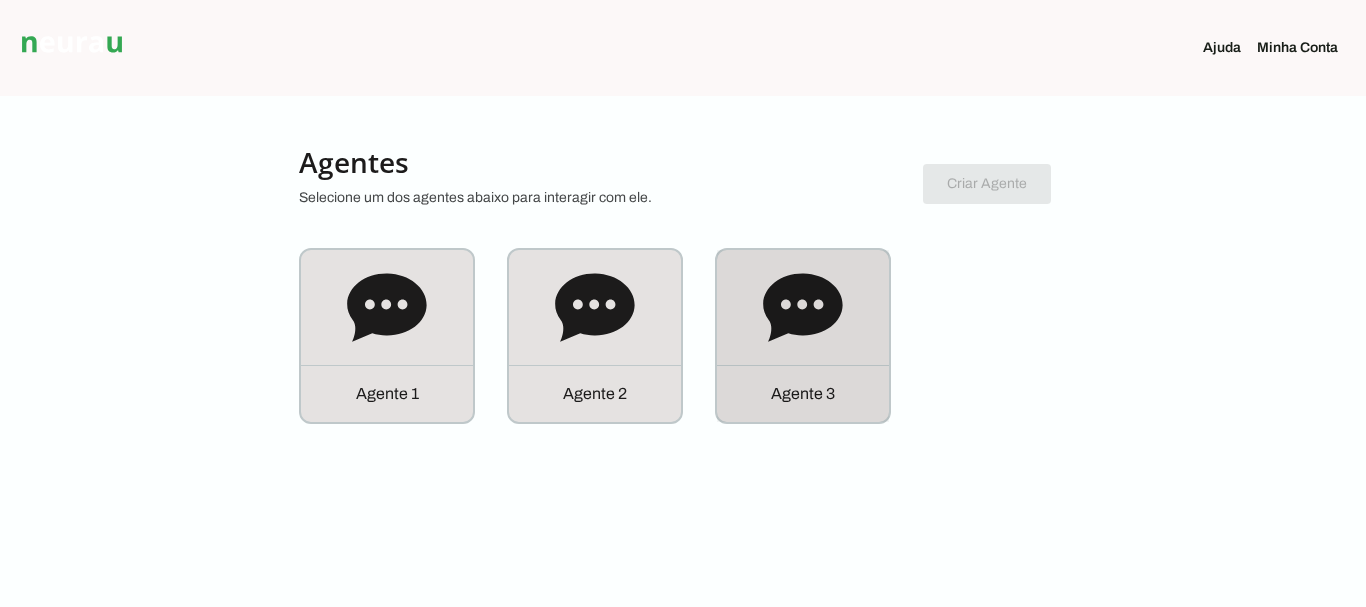 click on "Agente 3" 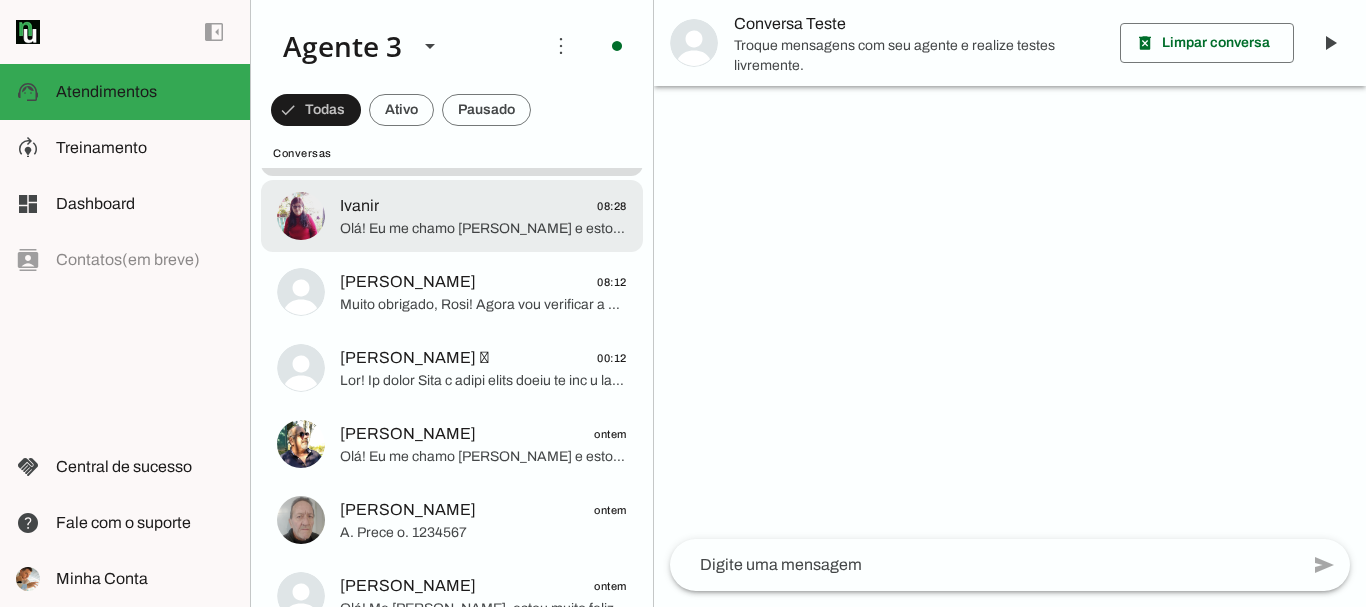 scroll, scrollTop: 200, scrollLeft: 0, axis: vertical 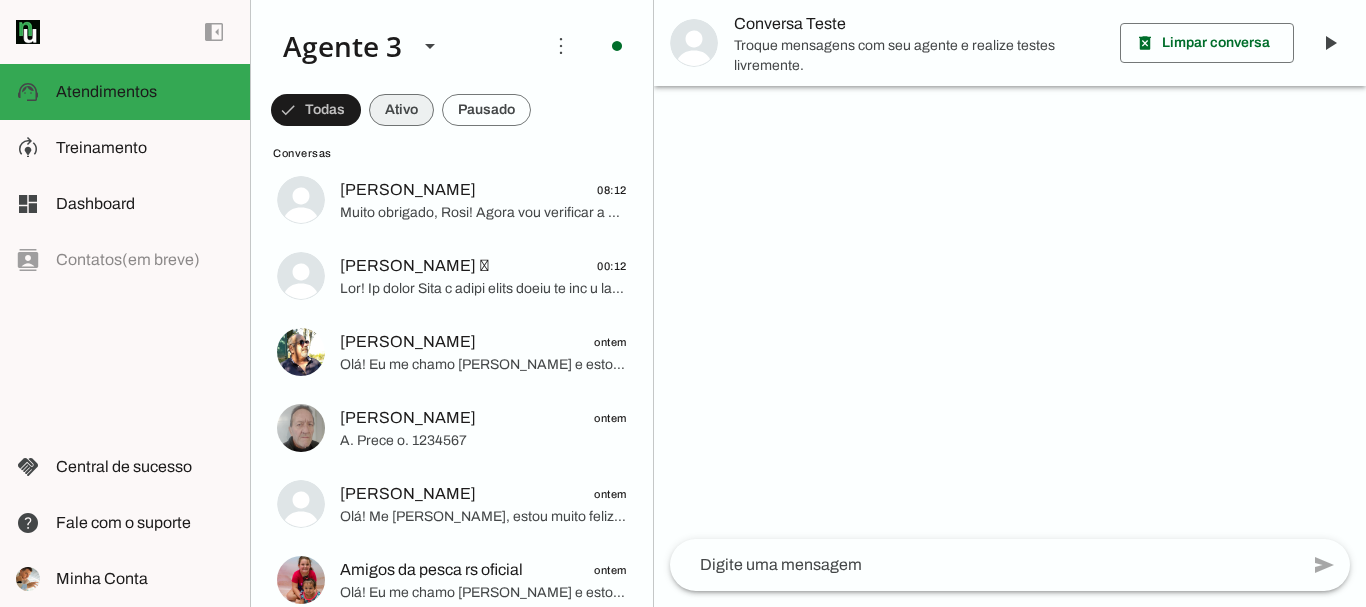 click at bounding box center (316, 110) 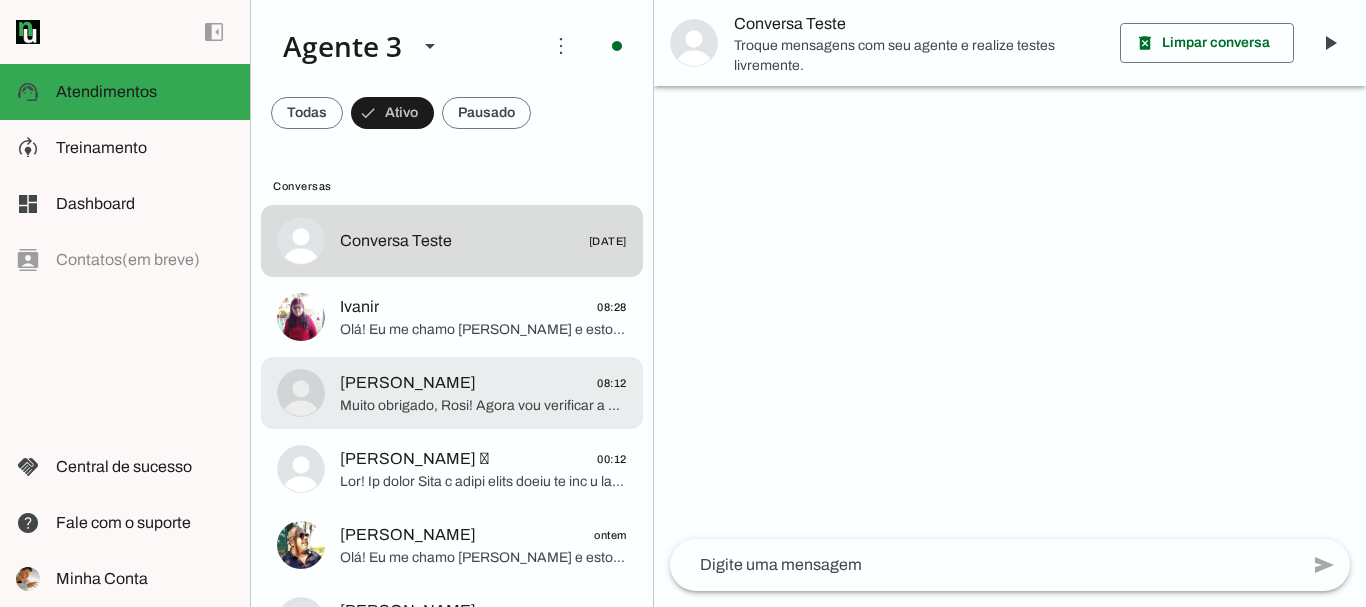 scroll, scrollTop: 0, scrollLeft: 0, axis: both 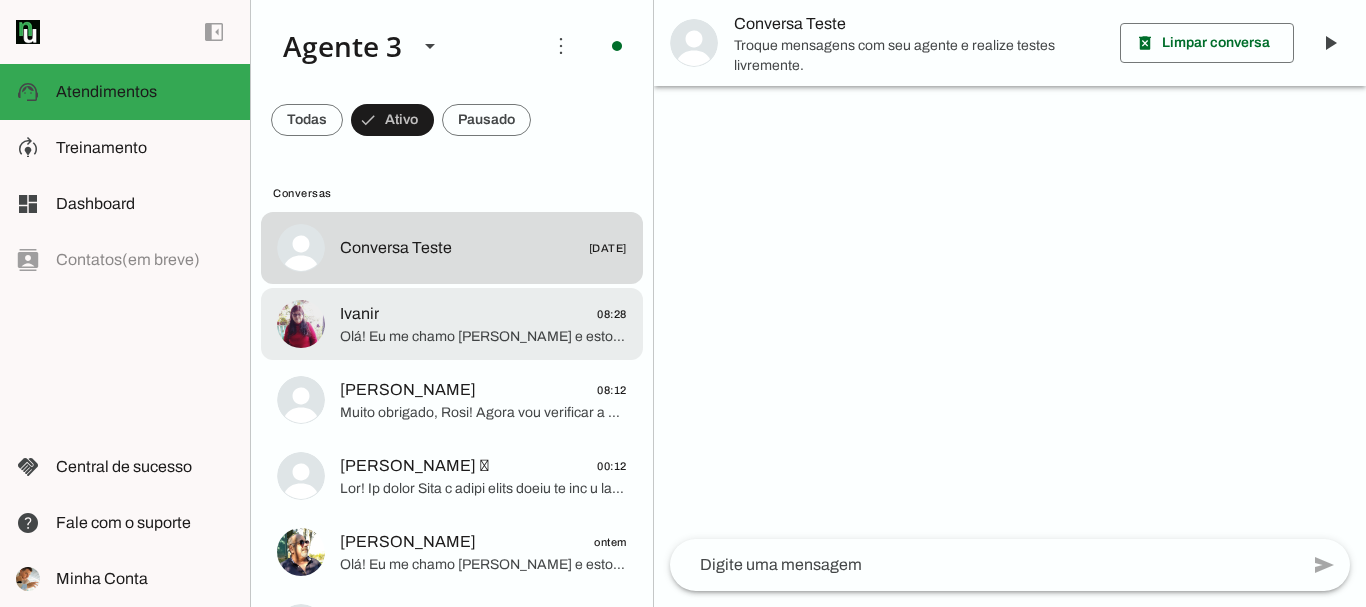 click on "Olá! Eu me chamo [PERSON_NAME] e estou muito feliz em poder falar com você. Sou da ParanhanaNET, um provedor líder de mercado, eleito como o que entrega a banda larga mais veloz de todo o [GEOGRAPHIC_DATA], estando entre os top 3 em velocidade no [GEOGRAPHIC_DATA] e no Top 10 do Brasil, conforme o site [DOMAIN_NAME]. Também somos reconhecidos pelo melhor atendimento e suporte técnico na região.
Para começar, poderia me informar seu nome, por favor? Assim já vamos avançando para ver se podemos atender seu endereço com nossa rede de fibra óptica de alta qualidade." 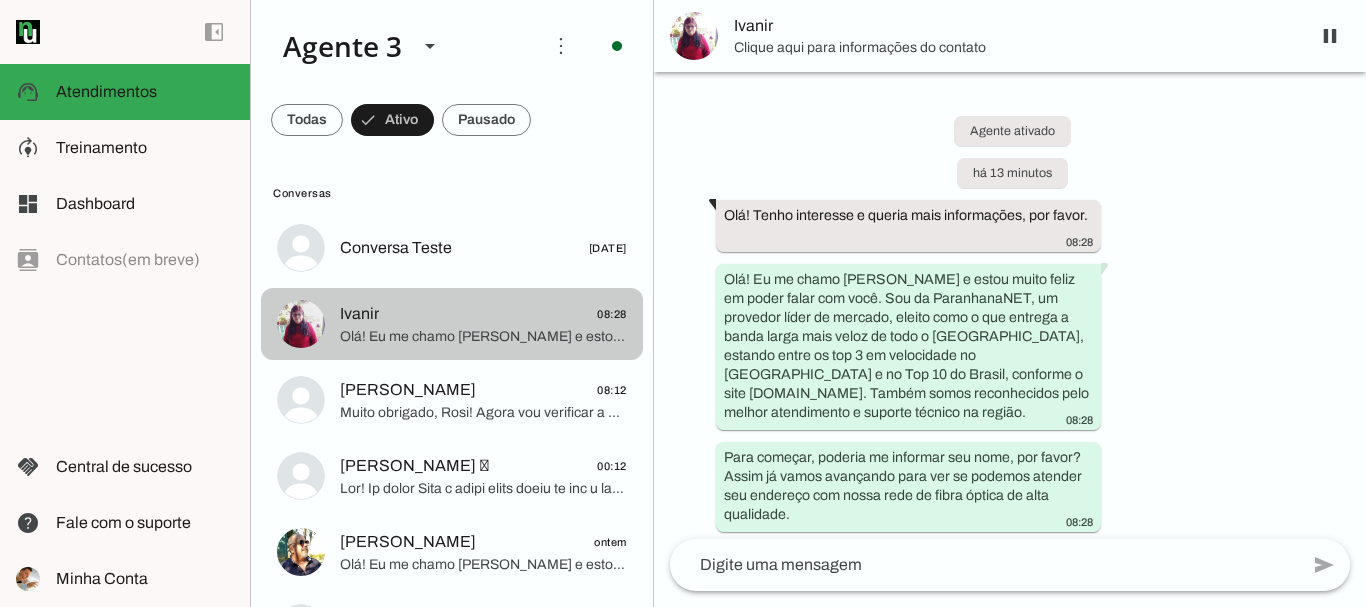 scroll, scrollTop: 13, scrollLeft: 0, axis: vertical 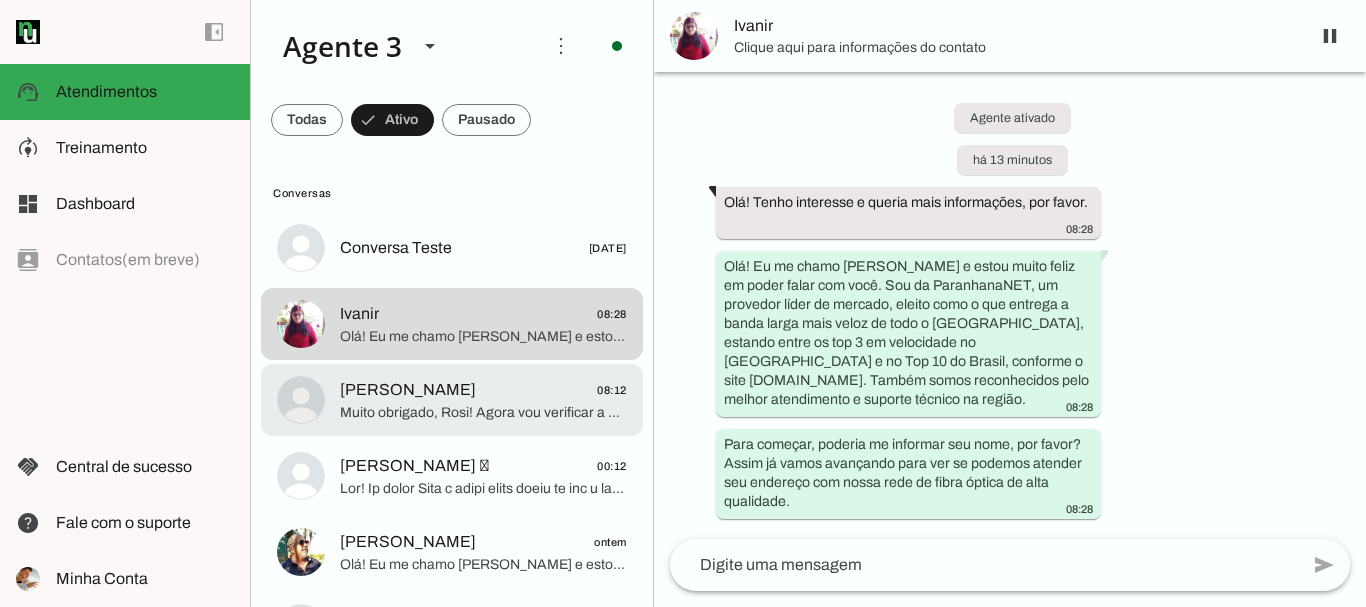 click on "[PERSON_NAME]
08:12
Muito obrigado, [PERSON_NAME]! Agora vou verificar a cobertura para o seu endereço em Parobé. Além disso, para garantir os benefícios da instalação, preciso também do seu CPF, pois o cadastro deve ser completo com nome e CPF para a isenção da taxa de instalação.
Antes disso, gostaria de saber: o endereço é uma residência própria ou é alugado? Isso ajuda na organização do serviço.
Enquanto isso, poderia me contar um pouco mais sobre sua experiência atual com internet? Se você pudesse apontar uma coisa que gostaria que fosse melhor no serviço que tem hoje, qual seria? Isso vai ajudar a identificar o que podemos melhorar para você." at bounding box center (452, 248) 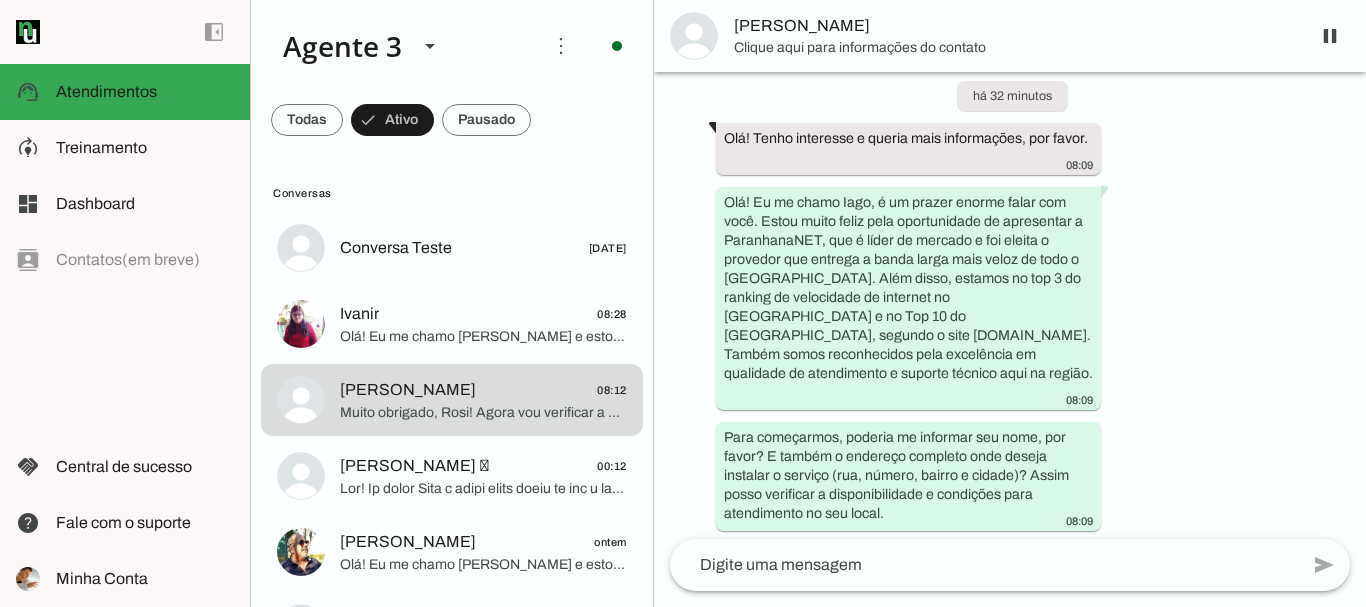 scroll, scrollTop: 0, scrollLeft: 0, axis: both 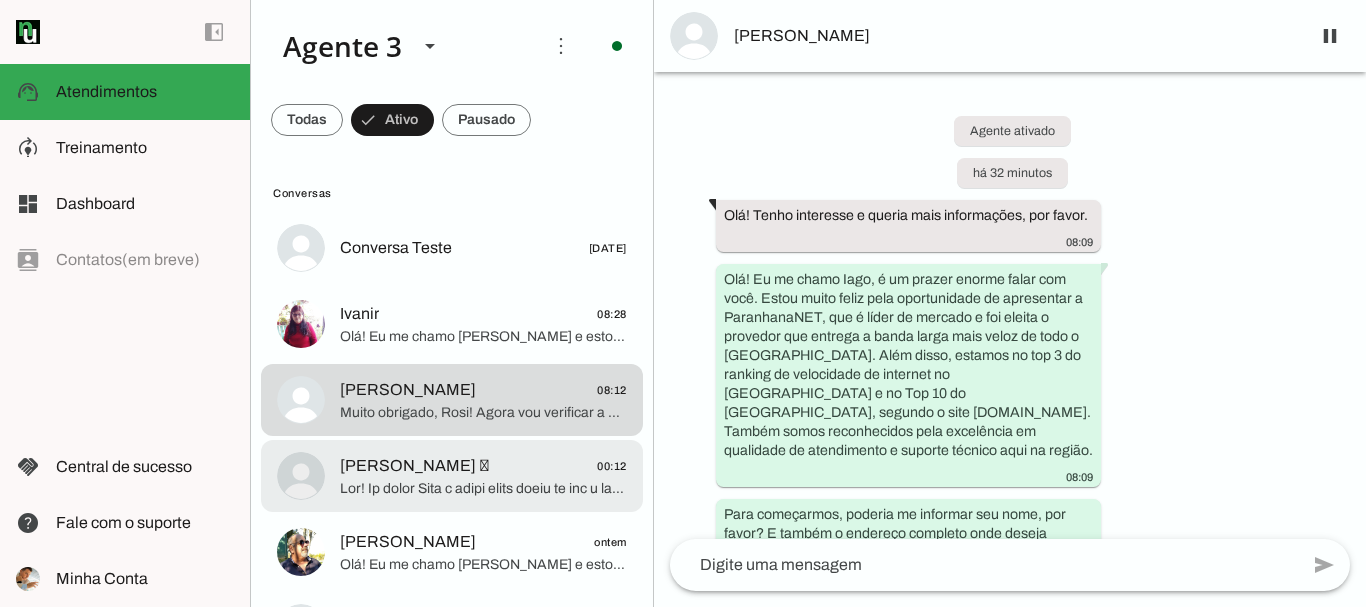 click 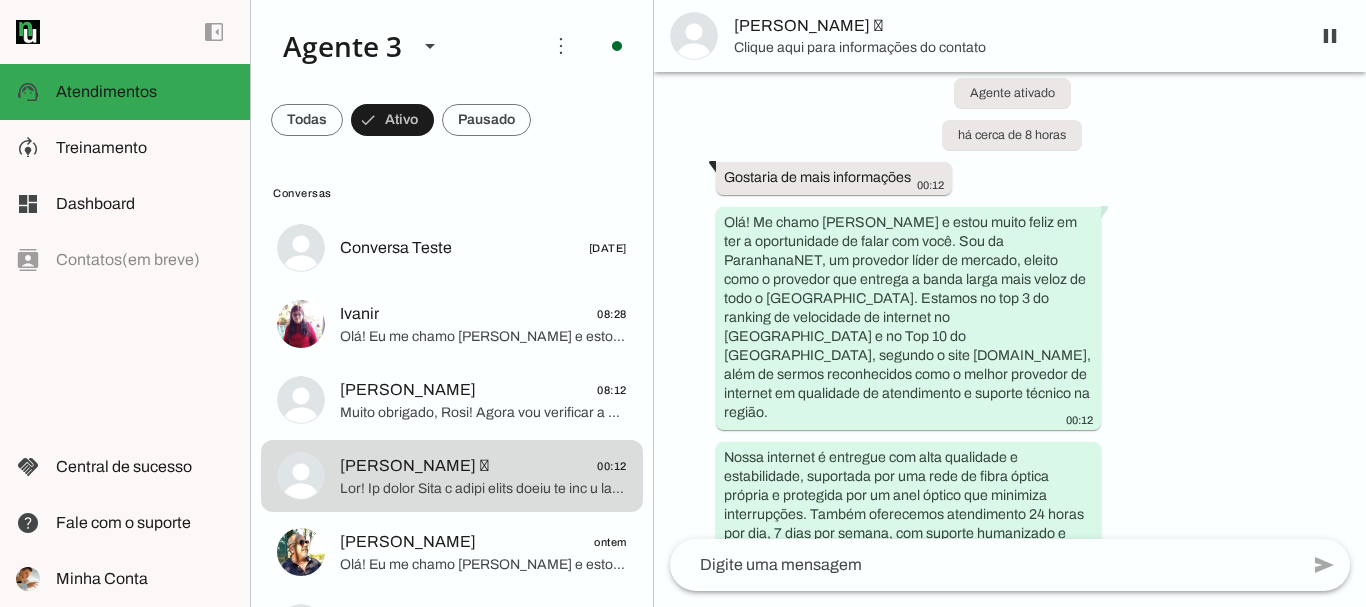 scroll, scrollTop: 0, scrollLeft: 0, axis: both 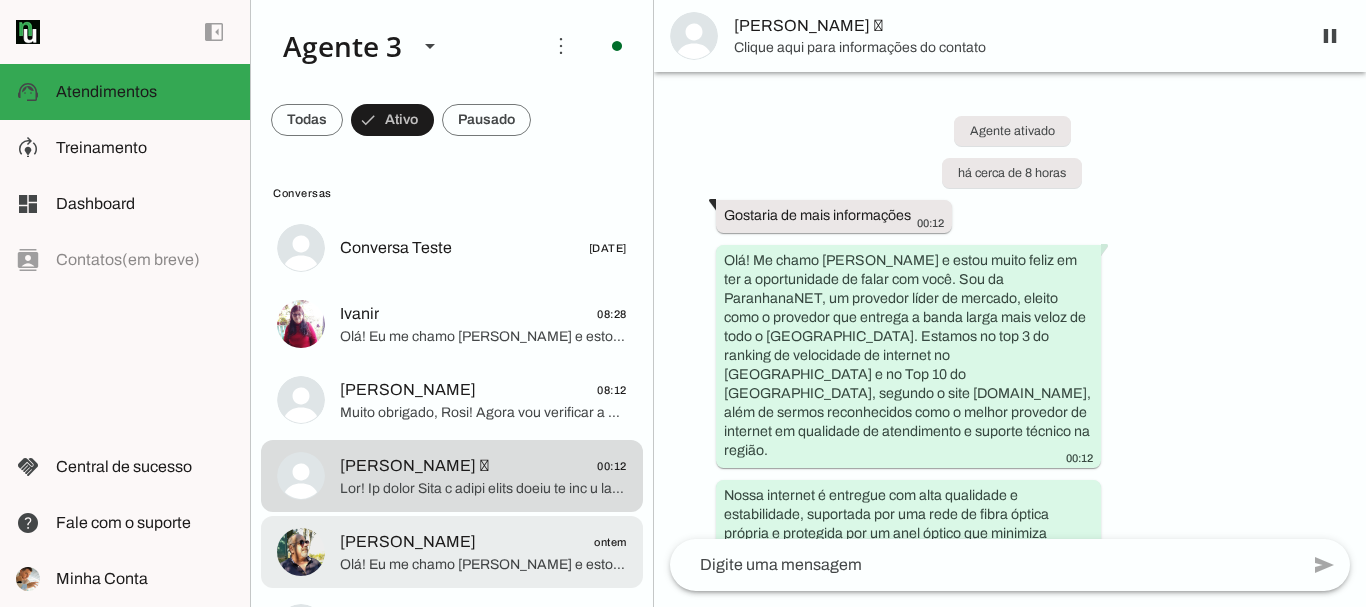 click on "[PERSON_NAME]" 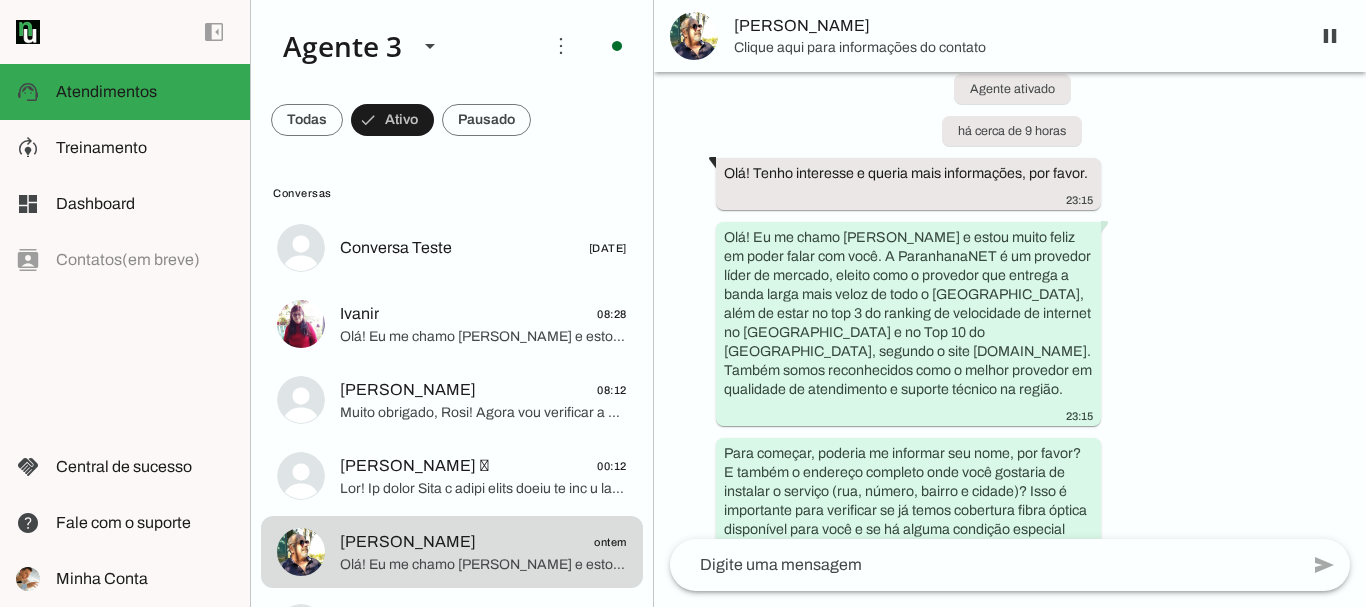 scroll, scrollTop: 0, scrollLeft: 0, axis: both 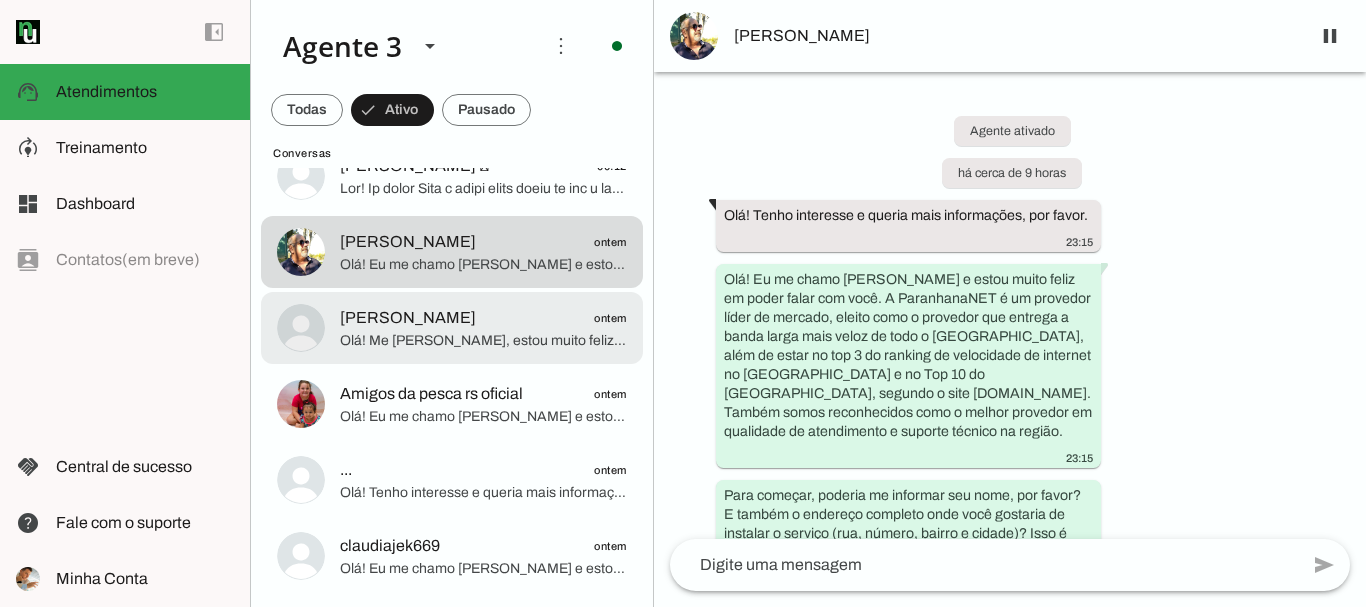 click on "Olá! Me [PERSON_NAME], estou muito feliz em poder falar com você. Sou consultor da [PERSON_NAME], um provedor líder de mercado que entrega a banda larga mais veloz de todo o [GEOGRAPHIC_DATA]. Estamos no top 3 do ranking de velocidade no [GEOGRAPHIC_DATA] e no Top 10 do [GEOGRAPHIC_DATA], segundo o site [DOMAIN_NAME]. Além disso, somos reconhecidos como o melhor provedor em qualidade de atendimento e suporte técnico na região.
Para começarmos, posso saber seu nome? E também, poderia me informar o endereço completo onde deseja instalar a internet? Rua, número, bairro e cidade, por favor. Isso é importante para verificar a disponibilidade da nossa rede e a possibilidade de atendimento." 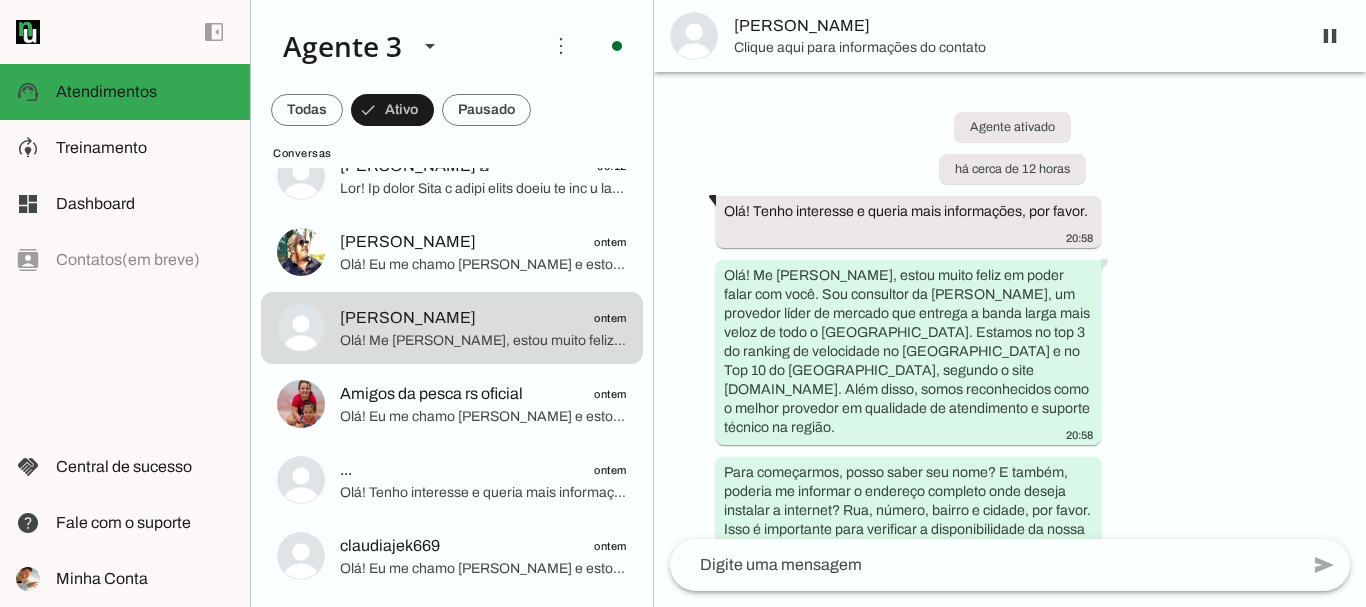scroll, scrollTop: 0, scrollLeft: 0, axis: both 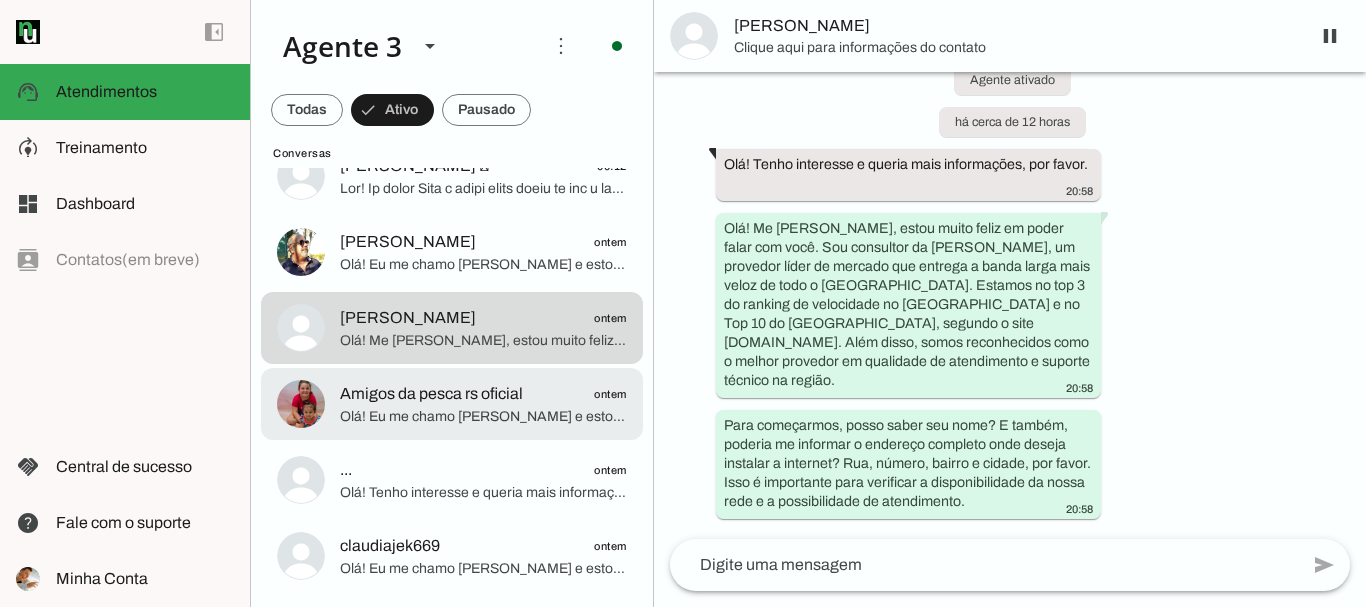 click on "Amigos da pesca rs oficial" 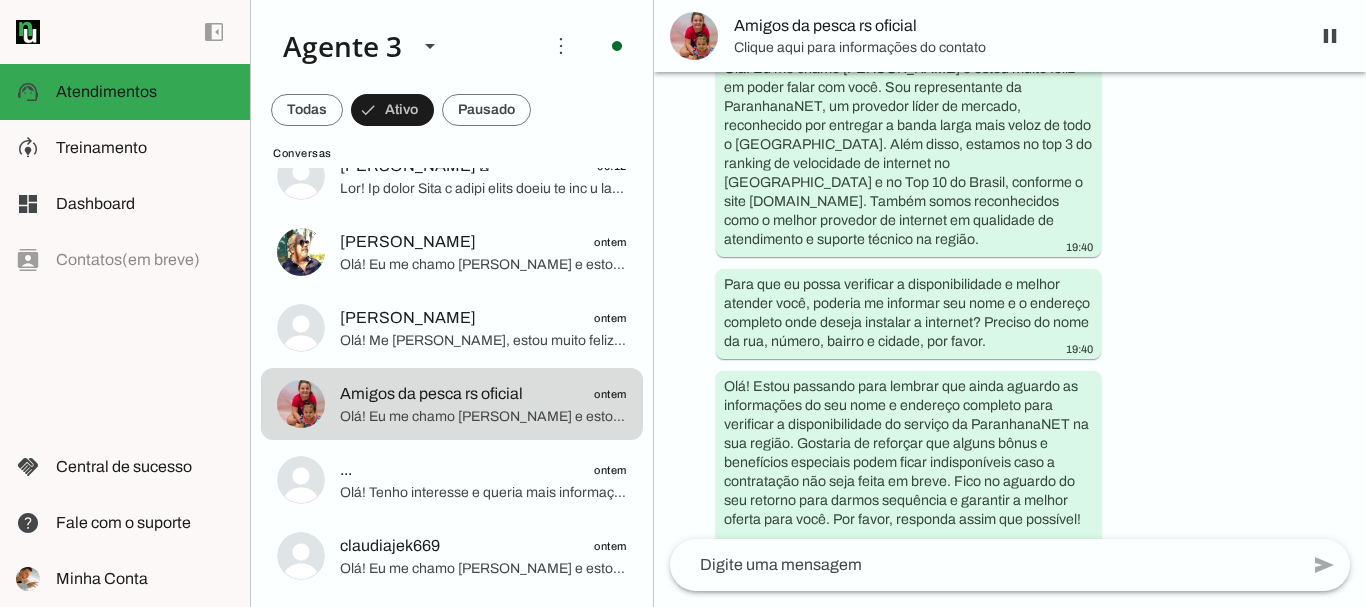scroll, scrollTop: 267, scrollLeft: 0, axis: vertical 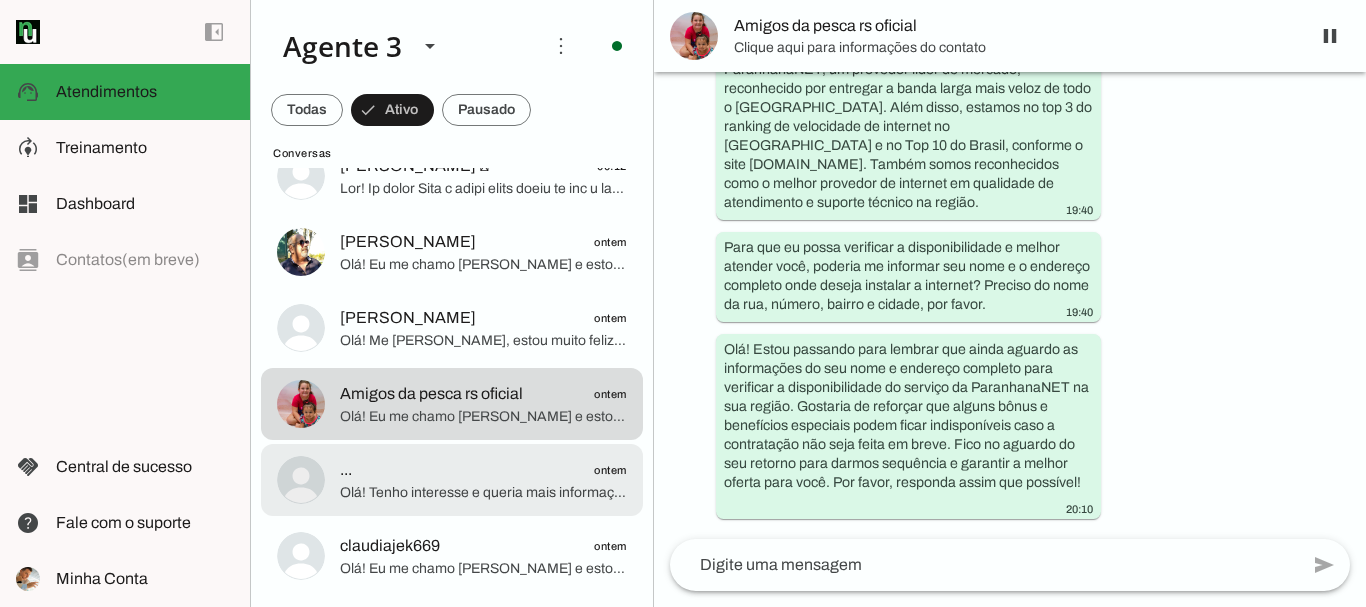 click on "Olá! Tenho interesse e queria mais informações, por favor." 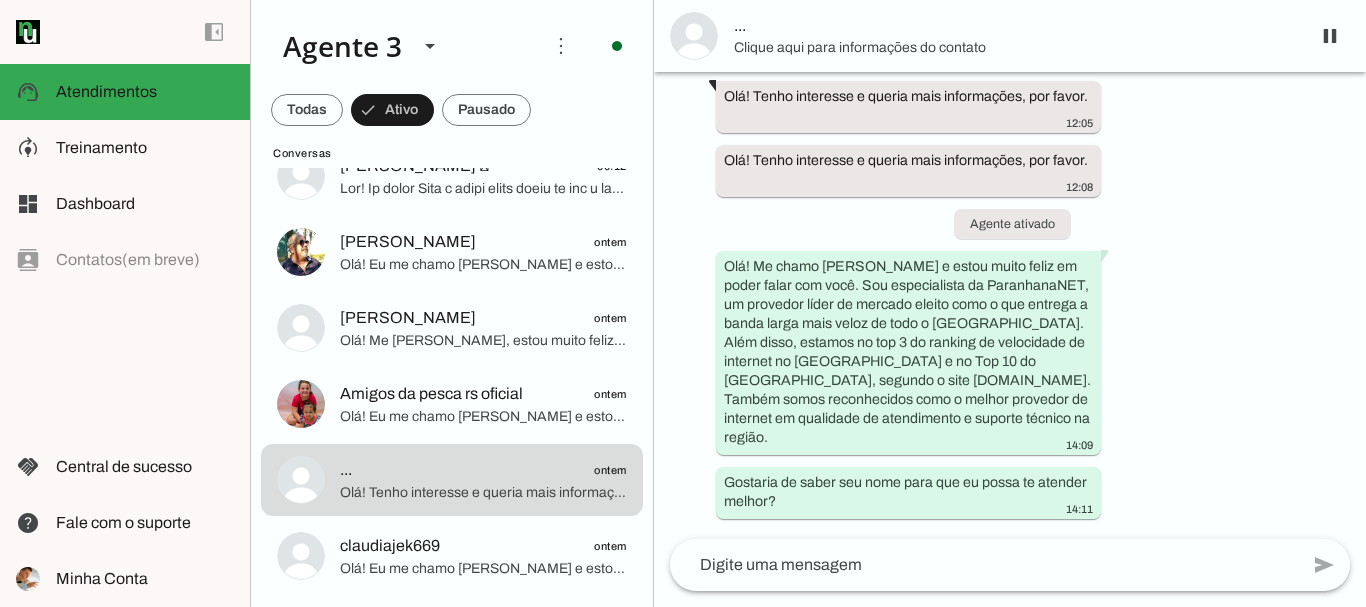 scroll, scrollTop: 7091, scrollLeft: 0, axis: vertical 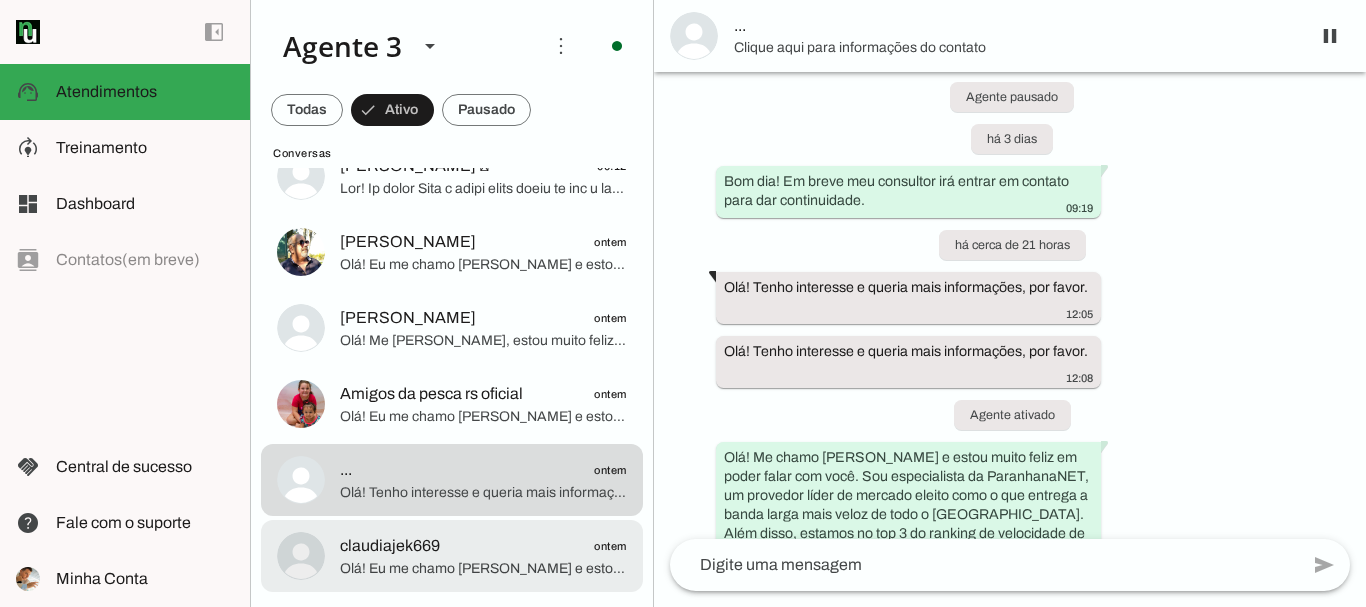 click on "claudiajek669" 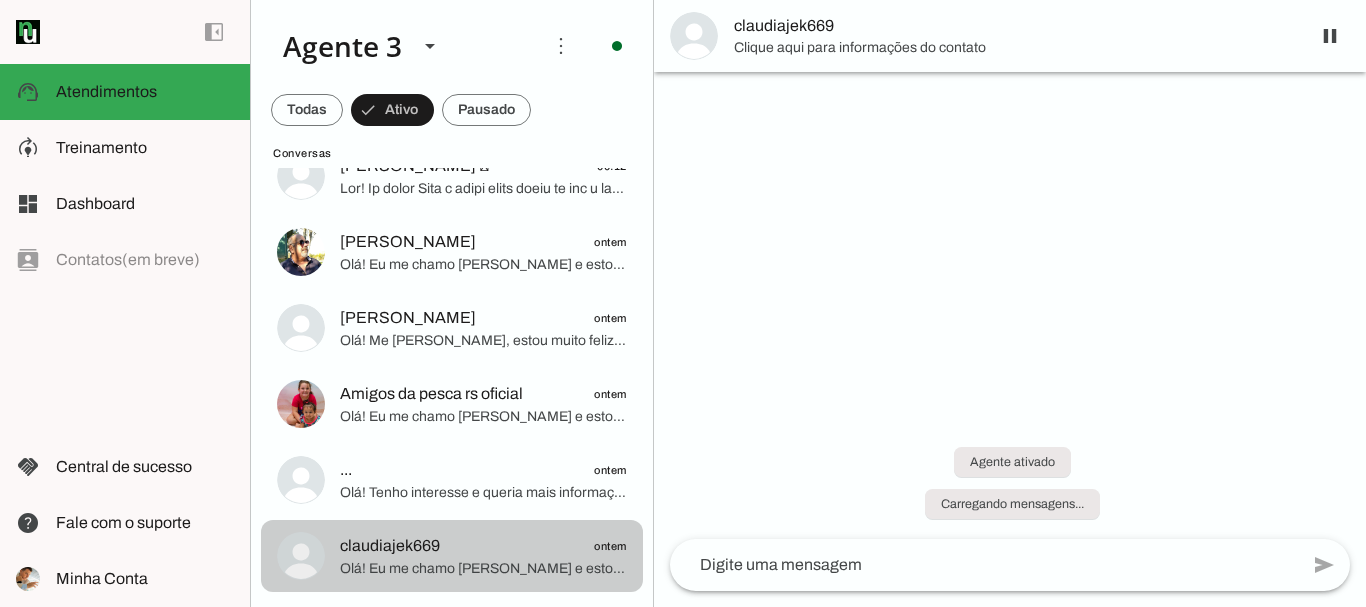 scroll, scrollTop: 0, scrollLeft: 0, axis: both 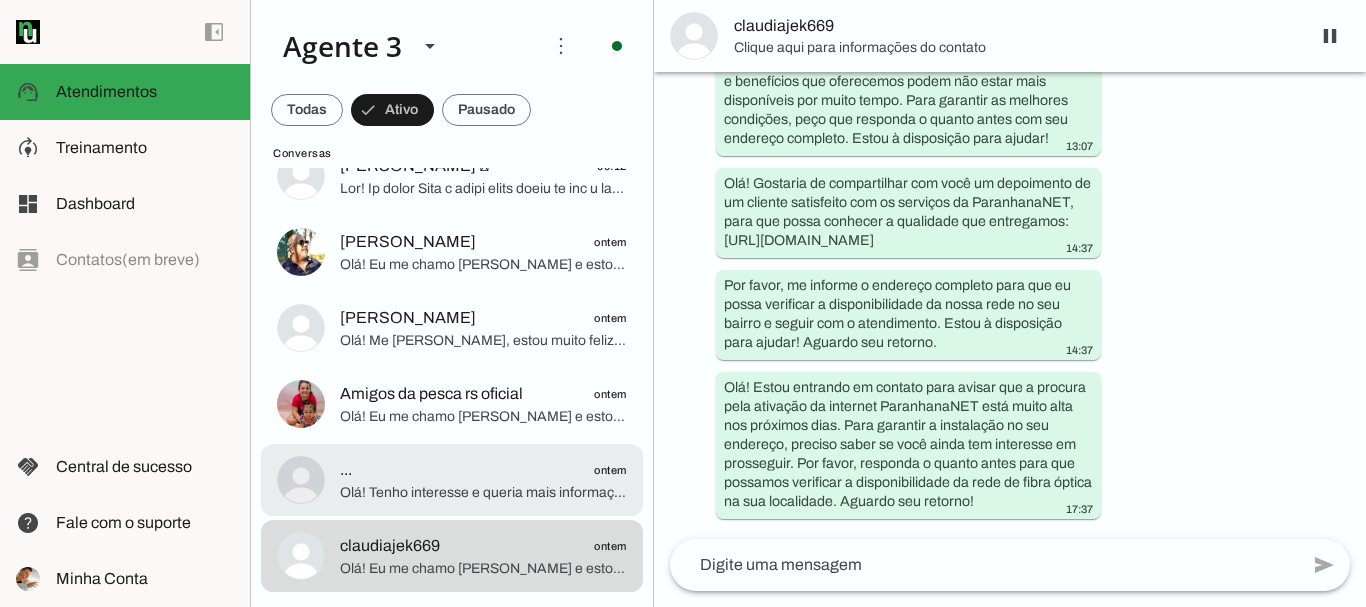 click on "Olá! Tenho interesse e queria mais informações, por favor." 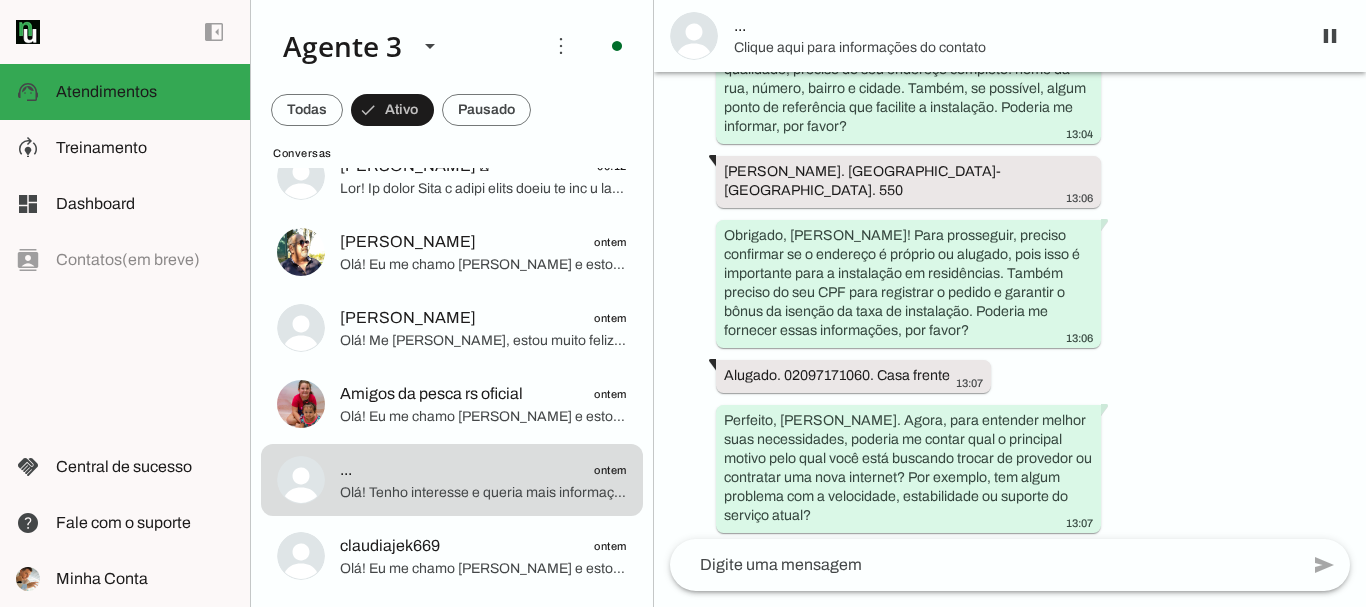 scroll, scrollTop: 7491, scrollLeft: 0, axis: vertical 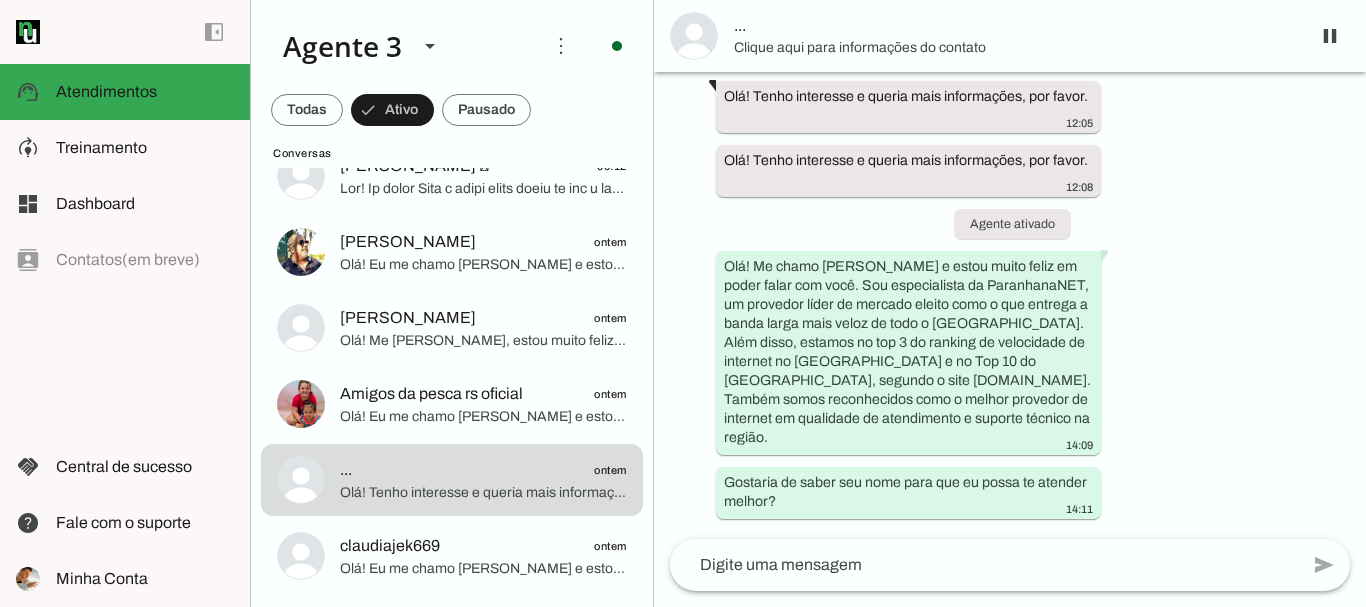 click on "Agente ativado
há 4 dias
Olá! Tenho interesse e queria mais informações, por favor. 13:03
Olá! Me chamo [PERSON_NAME] e estou muito feliz em poder falar com você. Sou especialista da ParanhanaNET, um provedor líder de mercado eleito como o que entrega a banda larga mais veloz de todo o [GEOGRAPHIC_DATA]. Além disso, estamos no top 3 do ranking de velocidade de internet no [GEOGRAPHIC_DATA] e no Top 10 do [GEOGRAPHIC_DATA], segundo o site [DOMAIN_NAME]. Também somos reconhecidos como o melhor provedor de internet em qualidade de atendimento e suporte técnico na região. 13:03 Gostaria de saber seu nome para que eu possa te atender melhor? 13:03
Jonathan 13:04
13:04
[PERSON_NAME]. [GEOGRAPHIC_DATA]- [GEOGRAPHIC_DATA]. 550 13:06
13:06
Alugado. 02097171060. Casa frente 13:07
13:07
Minha internet tá ruim 13:08
Sim" at bounding box center [1010, 305] 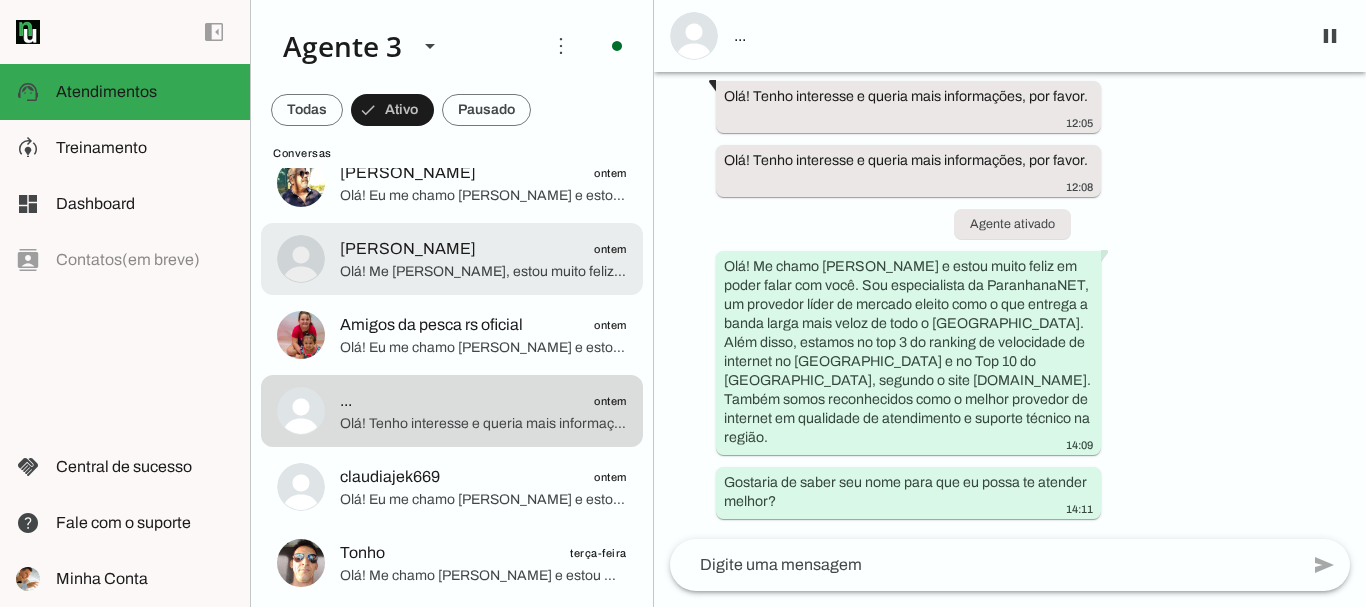 scroll, scrollTop: 375, scrollLeft: 0, axis: vertical 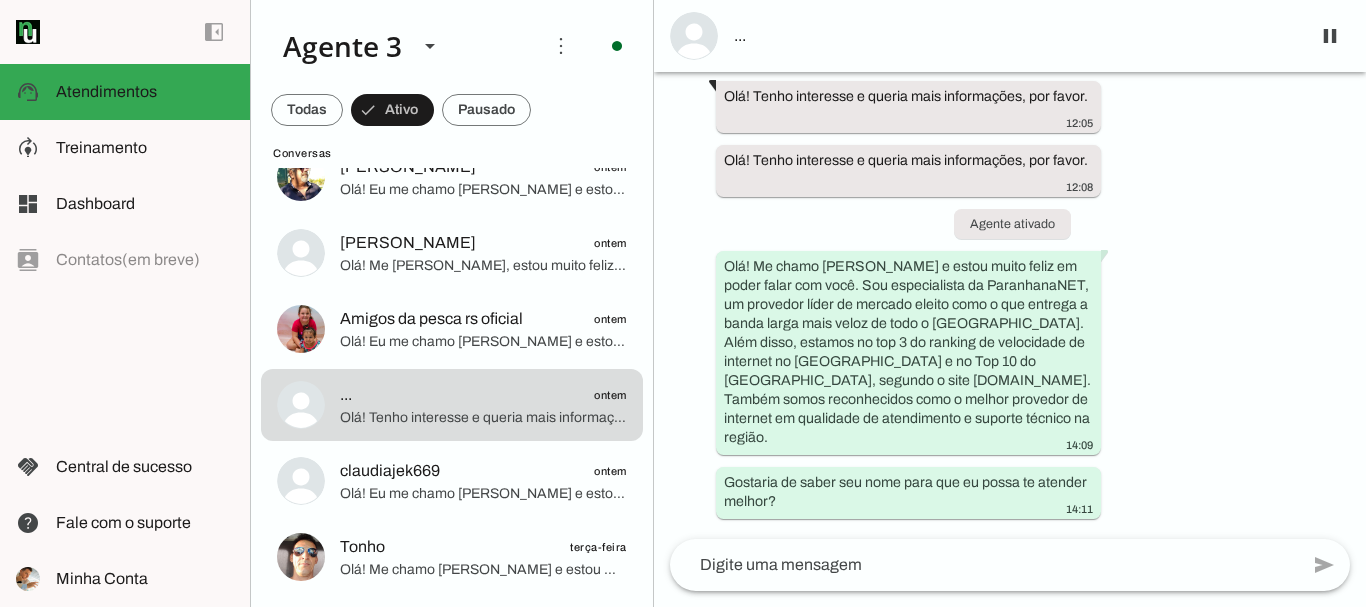 click on "Agente ativado
há 4 dias
Olá! Tenho interesse e queria mais informações, por favor. 13:03
Olá! Me chamo [PERSON_NAME] e estou muito feliz em poder falar com você. Sou especialista da ParanhanaNET, um provedor líder de mercado eleito como o que entrega a banda larga mais veloz de todo o [GEOGRAPHIC_DATA]. Além disso, estamos no top 3 do ranking de velocidade de internet no [GEOGRAPHIC_DATA] e no Top 10 do [GEOGRAPHIC_DATA], segundo o site [DOMAIN_NAME]. Também somos reconhecidos como o melhor provedor de internet em qualidade de atendimento e suporte técnico na região. 13:03 Gostaria de saber seu nome para que eu possa te atender melhor? 13:03
Jonathan 13:04
13:04
[PERSON_NAME]. [GEOGRAPHIC_DATA]- [GEOGRAPHIC_DATA]. 550 13:06
13:06
Alugado. 02097171060. Casa frente 13:07
13:07
Minha internet tá ruim 13:08
Sim" at bounding box center [1010, 305] 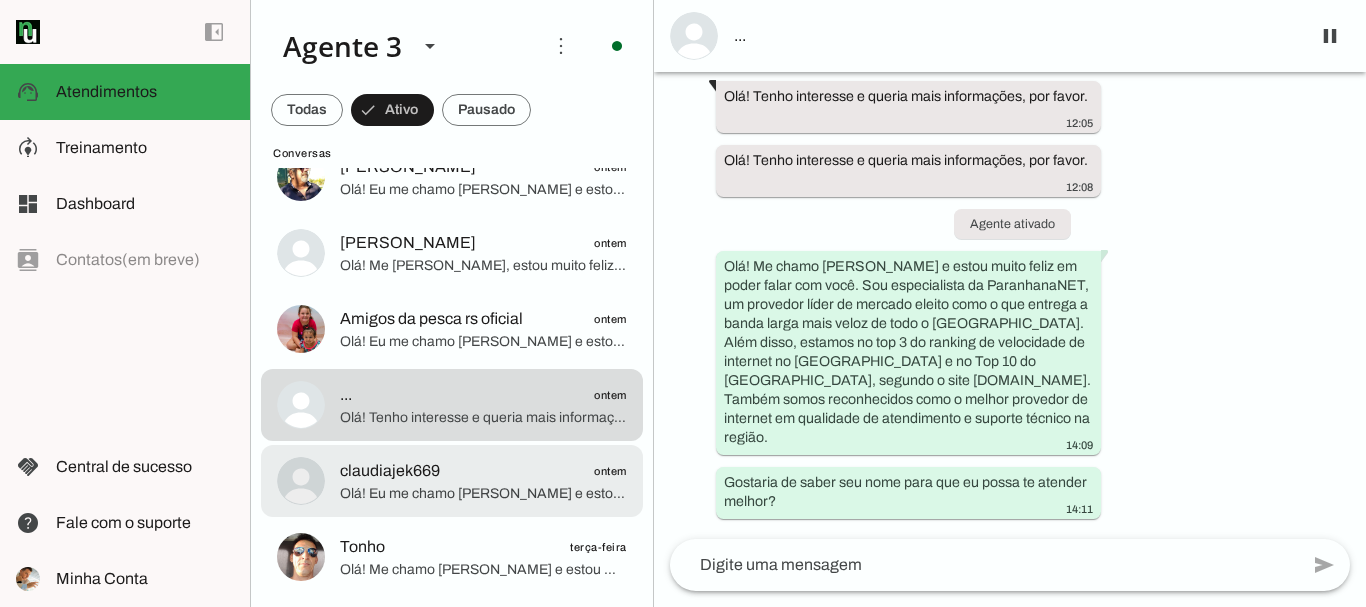 click on "Olá! Eu me chamo [PERSON_NAME] e estou muito feliz pela oportunidade de falar com você. Sou consultor da [PERSON_NAME], líder de mercado no [GEOGRAPHIC_DATA], reconhecida por entregar a banda larga mais veloz da região, estando no top 3 do [GEOGRAPHIC_DATA] e no top 10 do [GEOGRAPHIC_DATA], segundo o site [DOMAIN_NAME]. Também somos destacados pela qualidade no atendimento e suporte técnico.
Para verificar a disponibilidade exata no seu bairro e saber se podemos atender a sua residência ou empresa, por favor, poderia me informar o endereço completo? Preciso do nome da rua, número, bairro e cidade para consultar se temos rede de fibra óptica próxima ao seu local." 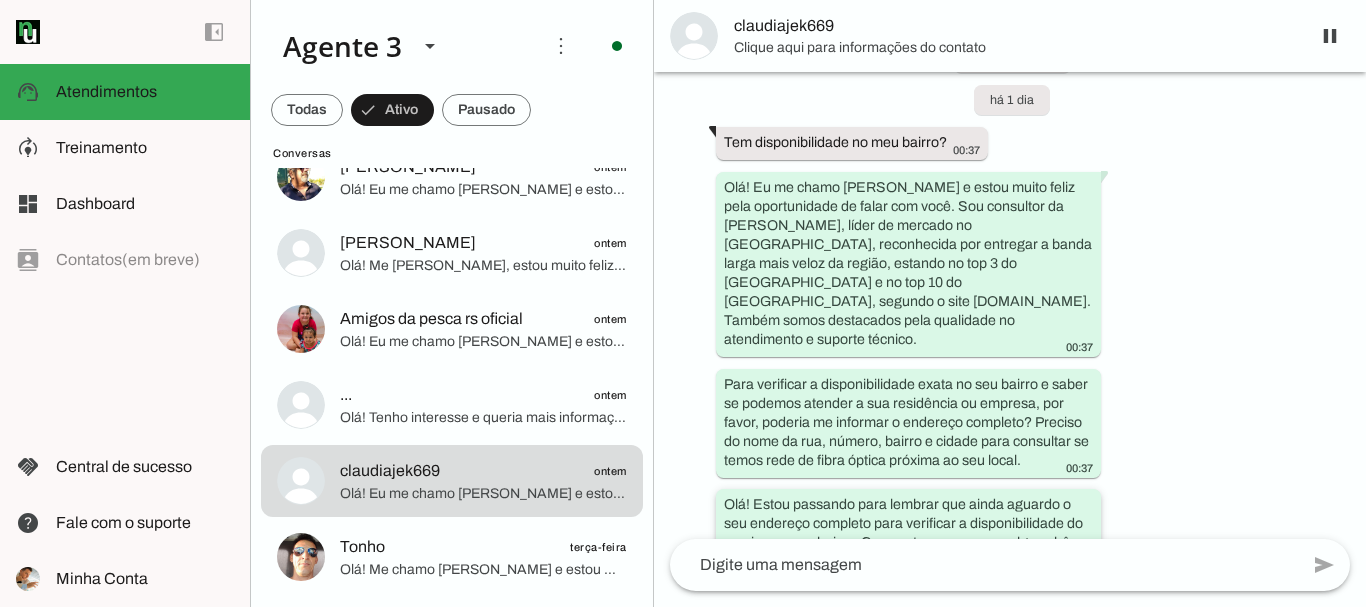scroll, scrollTop: 0, scrollLeft: 0, axis: both 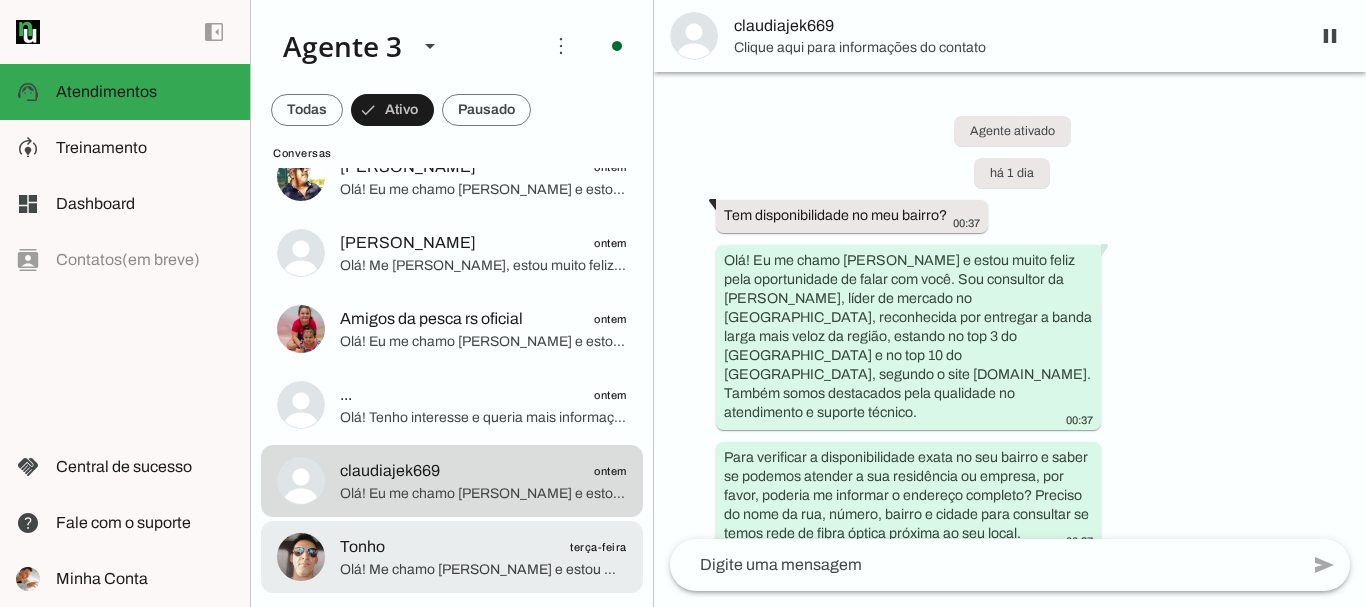 click on "Olá! Me chamo [PERSON_NAME] e estou muito feliz em ter a oportunidade de falar com você. Sou da ParanhanaNET, o provedor líder de mercado que entrega a banda larga mais veloz de todo o [GEOGRAPHIC_DATA]. Estamos no top 3 do ranking de velocidade de internet no [GEOGRAPHIC_DATA] e no Top 10 do [GEOGRAPHIC_DATA], segundo o site [DOMAIN_NAME]. Além disso, somos reconhecidos como o melhor provedor em qualidade de atendimento e suporte técnico na região.
Para te atender da melhor forma, poderia, por favor, me informar seu nome? Também preciso do endereço completo onde deseja a instalação — rua, número, bairro e cidade — para verificar a cobertura e disponibilidade do serviço em sua localidade. Você poderia me passar esses dados?" 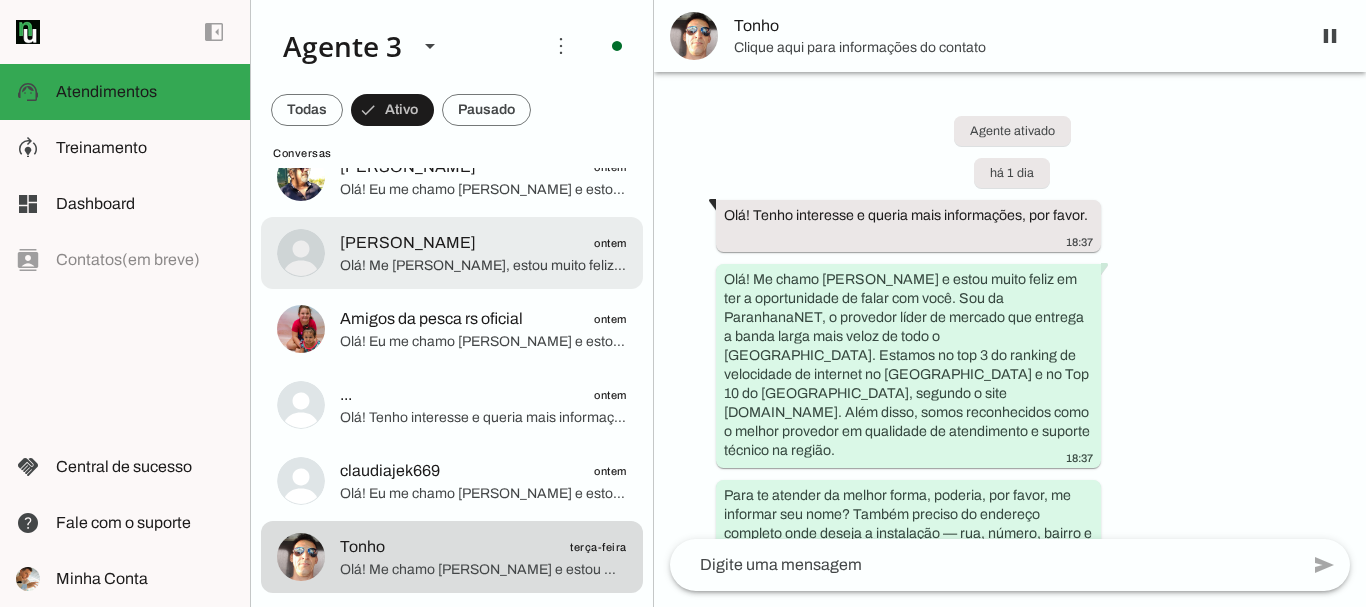 scroll, scrollTop: 850, scrollLeft: 0, axis: vertical 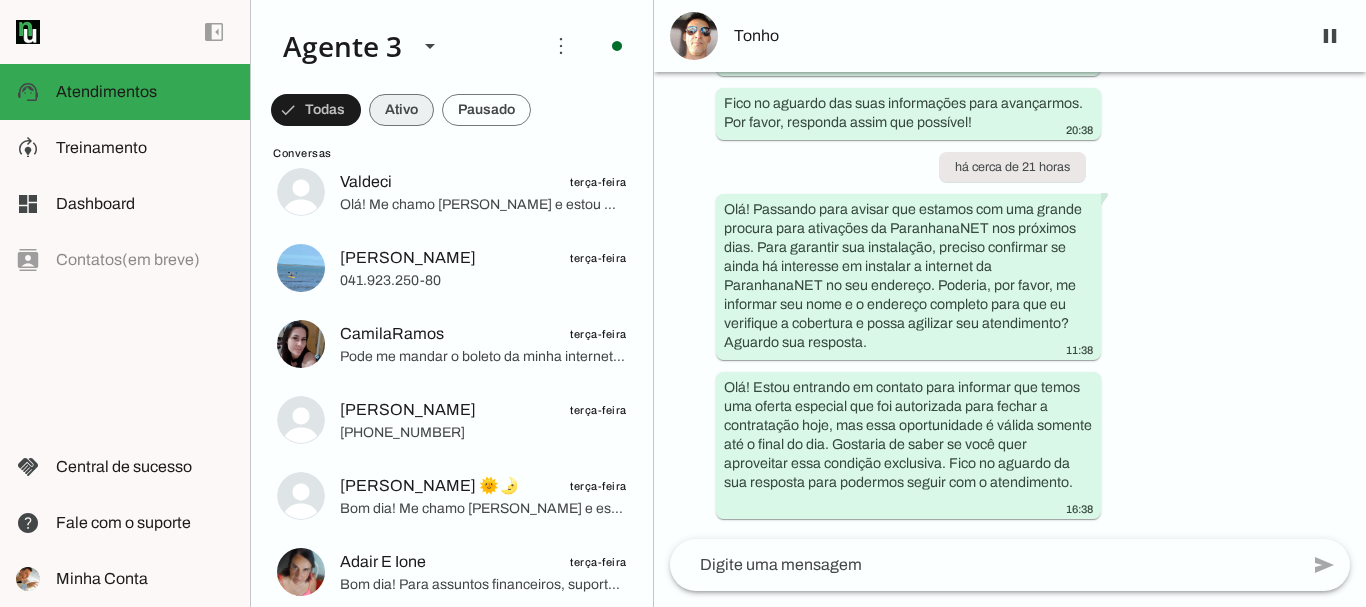 click at bounding box center (316, 110) 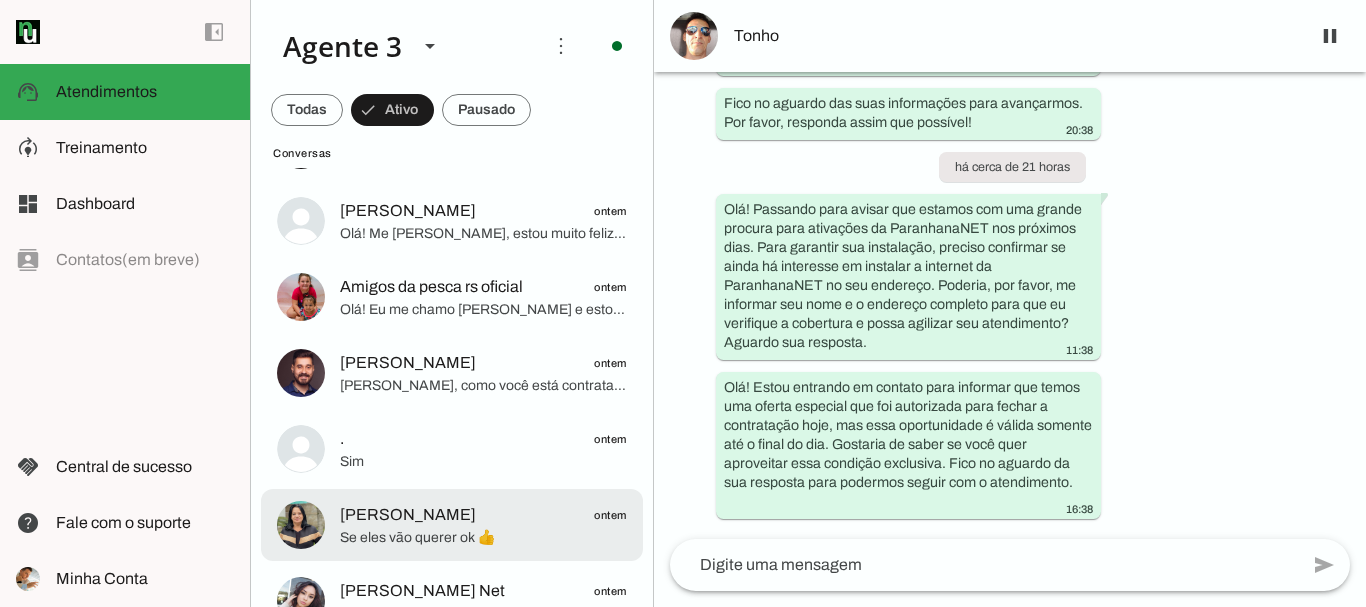 scroll, scrollTop: 0, scrollLeft: 0, axis: both 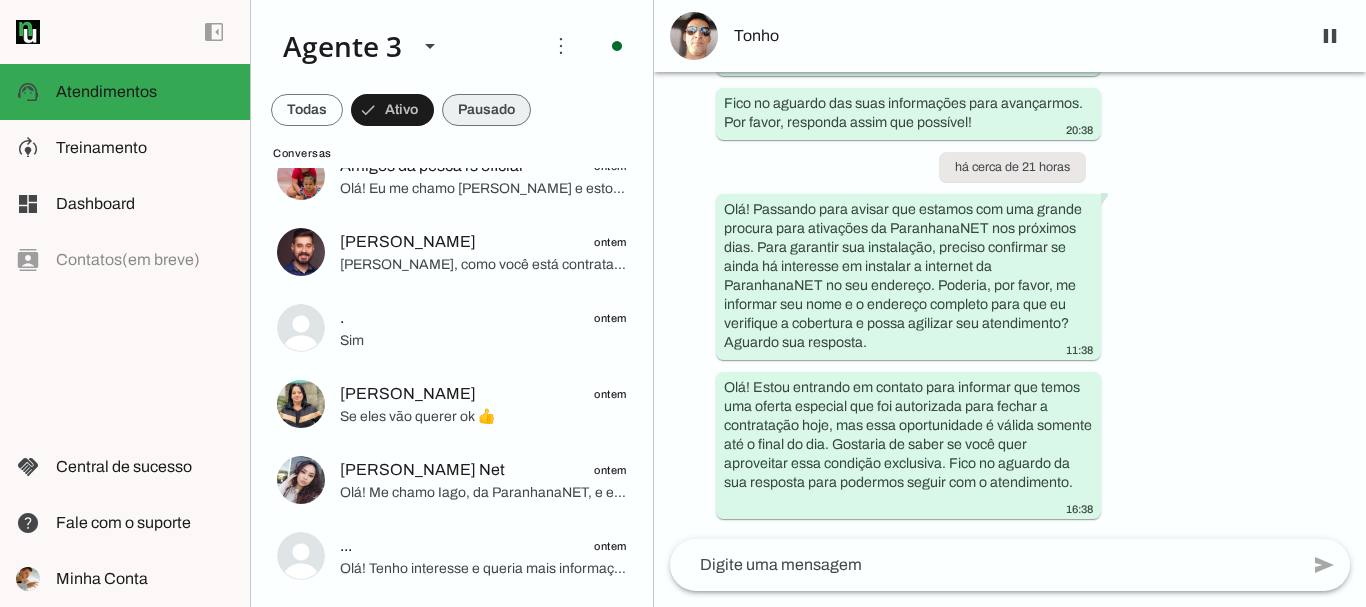click at bounding box center [307, 110] 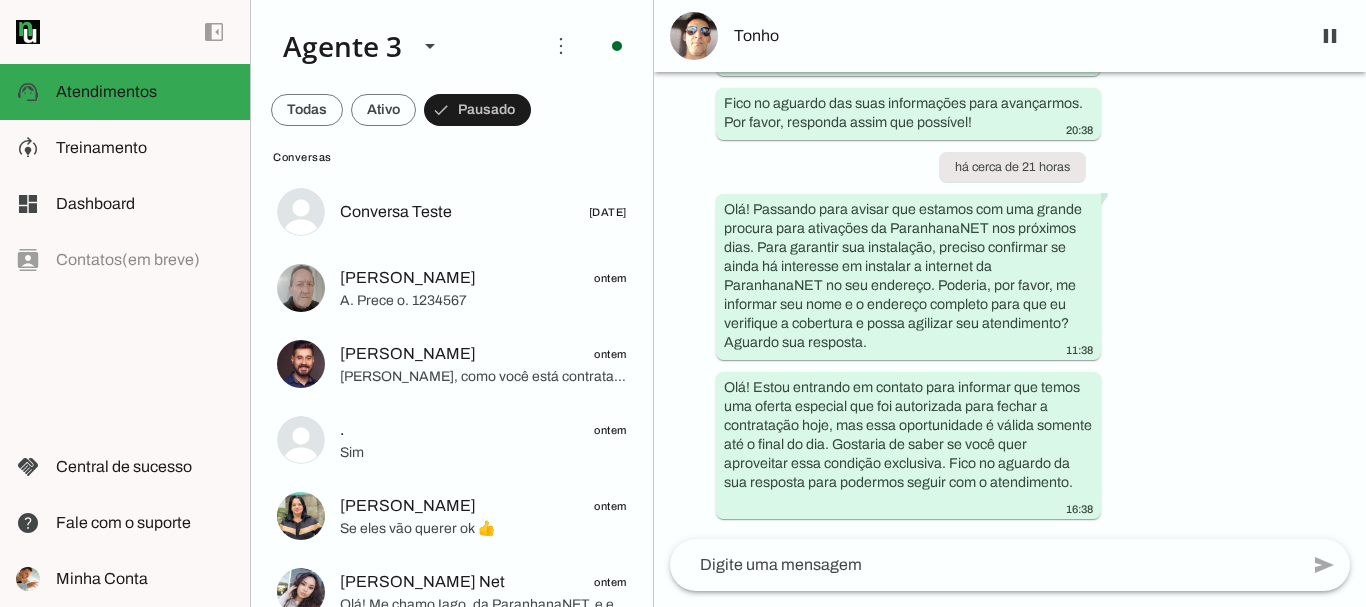 scroll, scrollTop: 0, scrollLeft: 0, axis: both 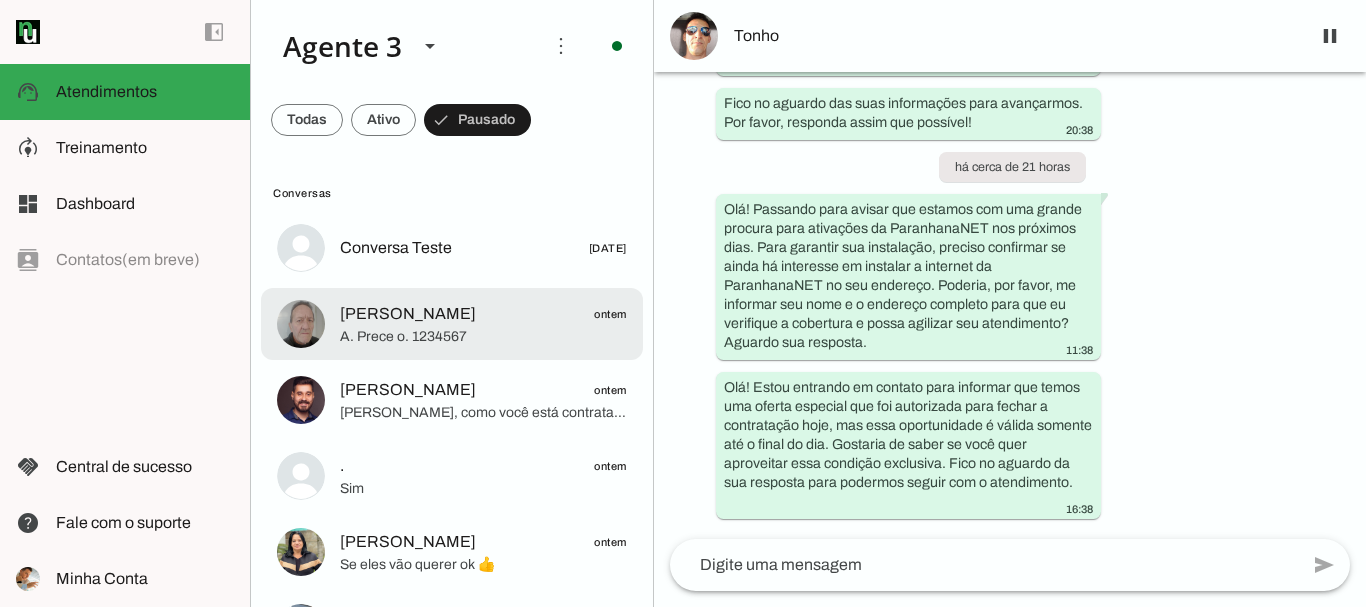 click on "A. Prece o. 1234567" 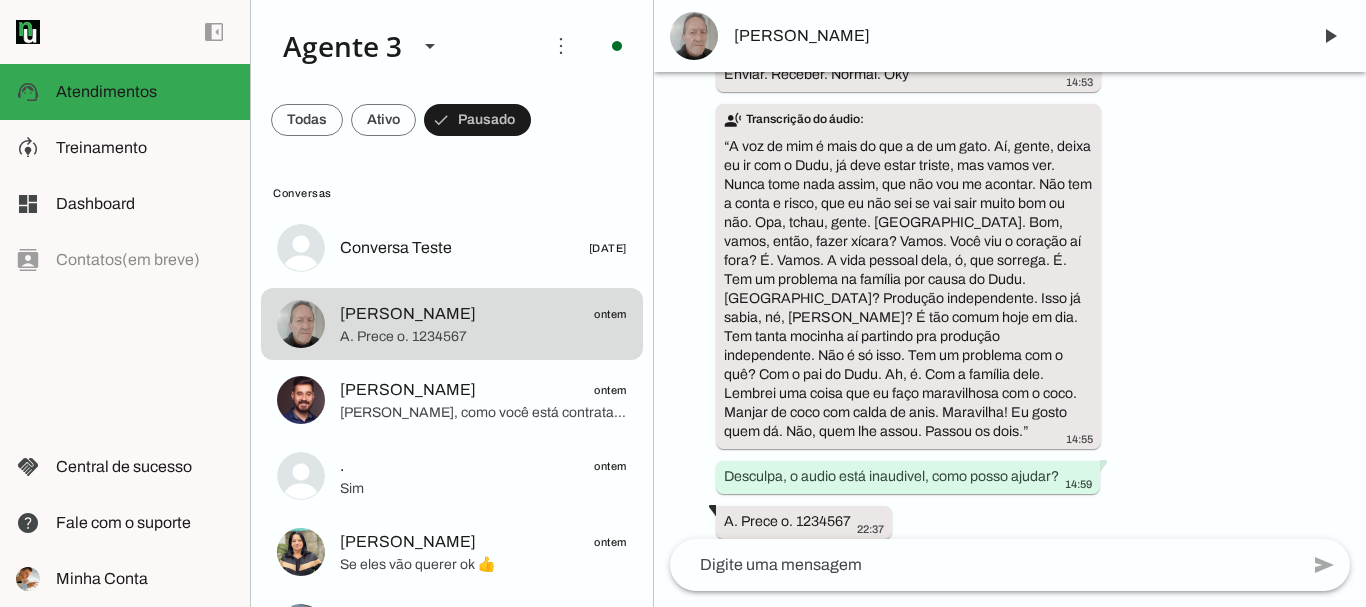 scroll, scrollTop: 1661, scrollLeft: 0, axis: vertical 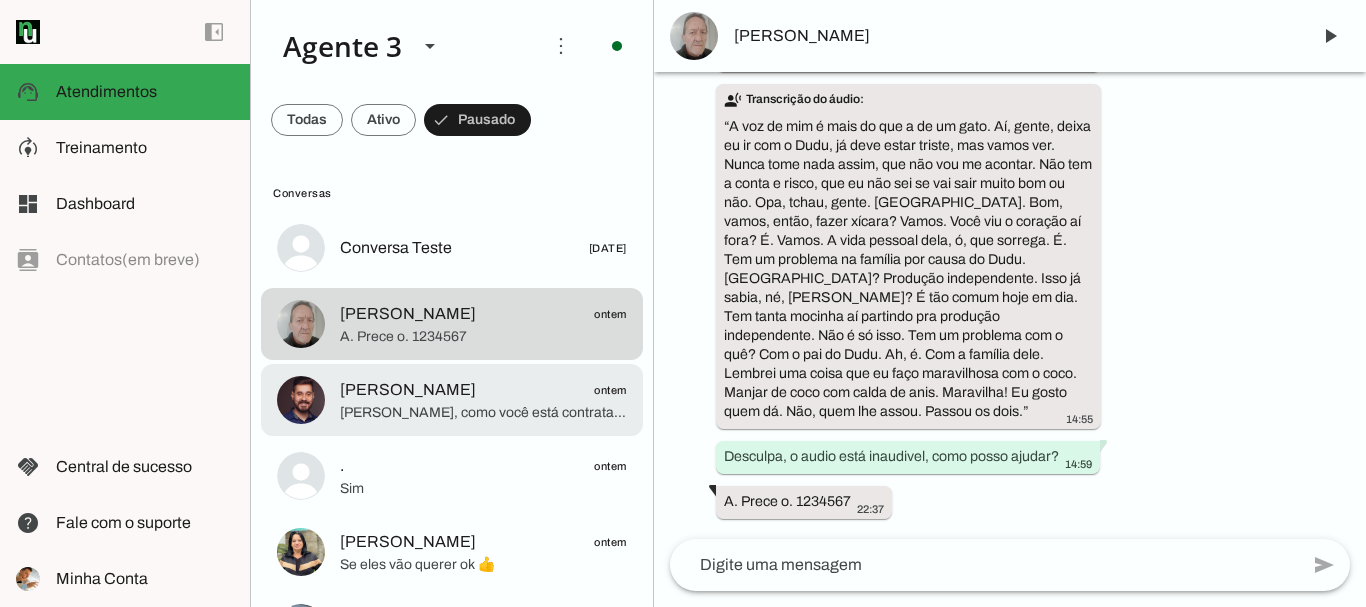 click on "[PERSON_NAME], como você está contratando um novo plano, mesmo sendo cliente atual, precisamos confirmar os dados para a nova instalação, incluindo os documentos e o local onde será feita a instalação. Isso garante a formalização correta do pedido, a isenção da taxa de instalação e o agendamento da equipe técnica.
Se for apenas uma atualização cadastral sem mudança de plano ou endereço, isso é tratado pelo suporte pelo WhatsApp [PHONE_NUMBER].
Posso ajudar a seguir com o pedido agora?" 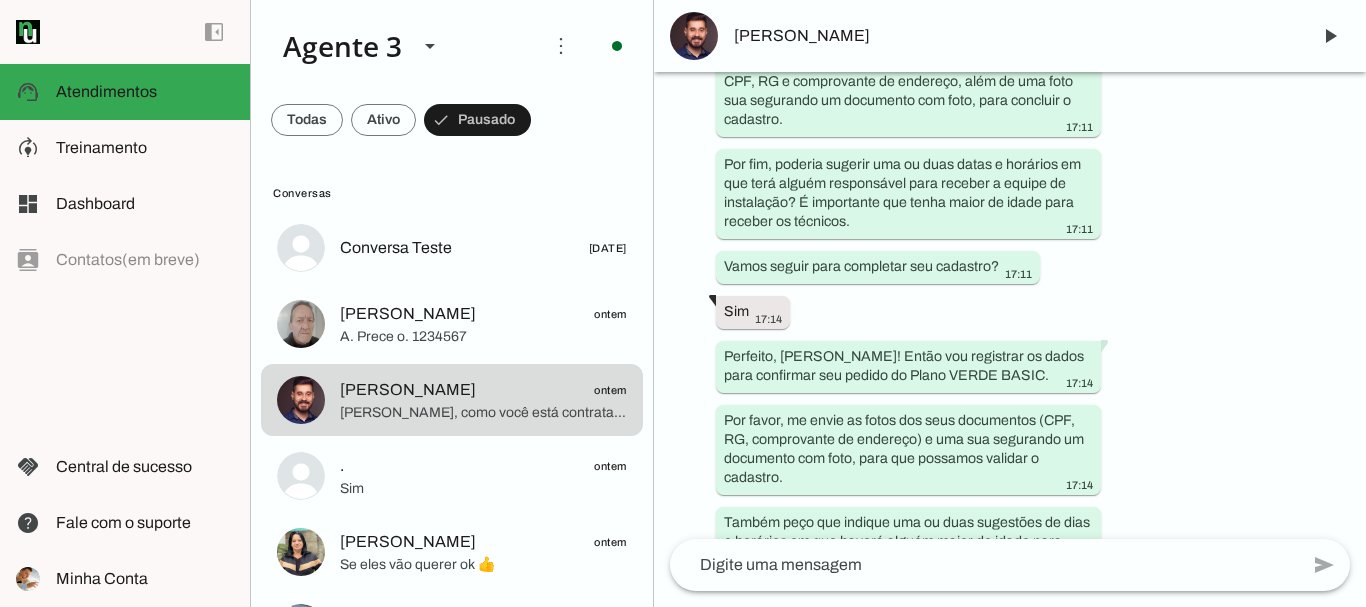 scroll, scrollTop: 5706, scrollLeft: 0, axis: vertical 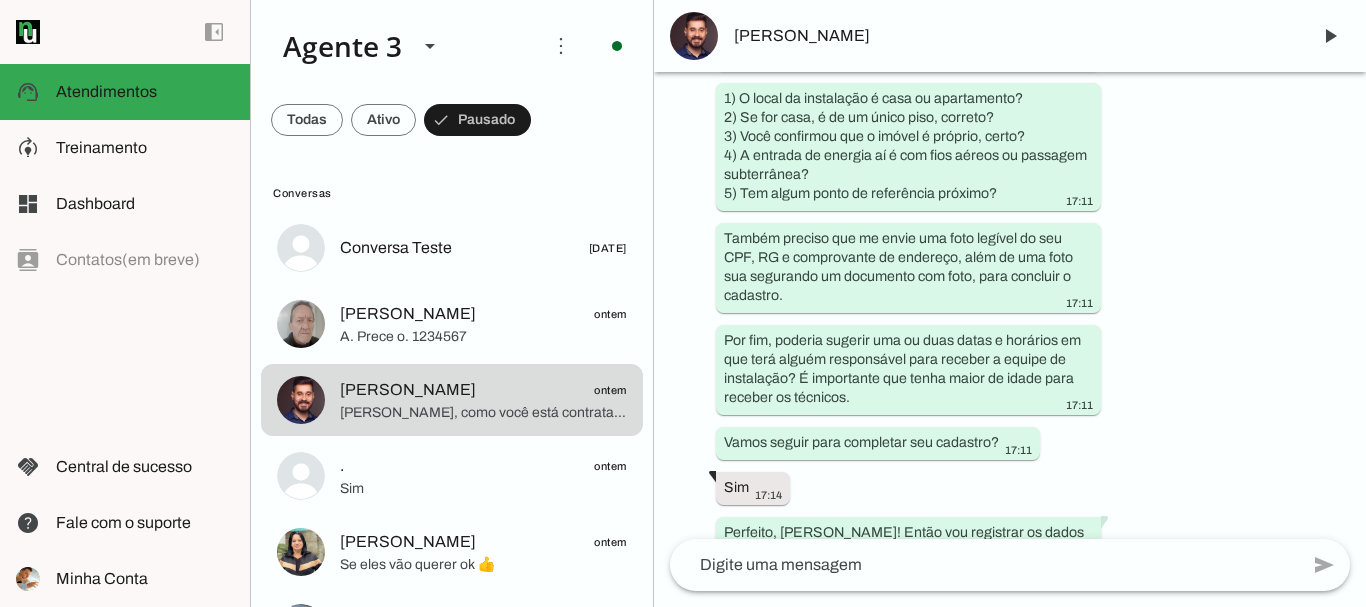 drag, startPoint x: 1355, startPoint y: 457, endPoint x: 1365, endPoint y: 162, distance: 295.16943 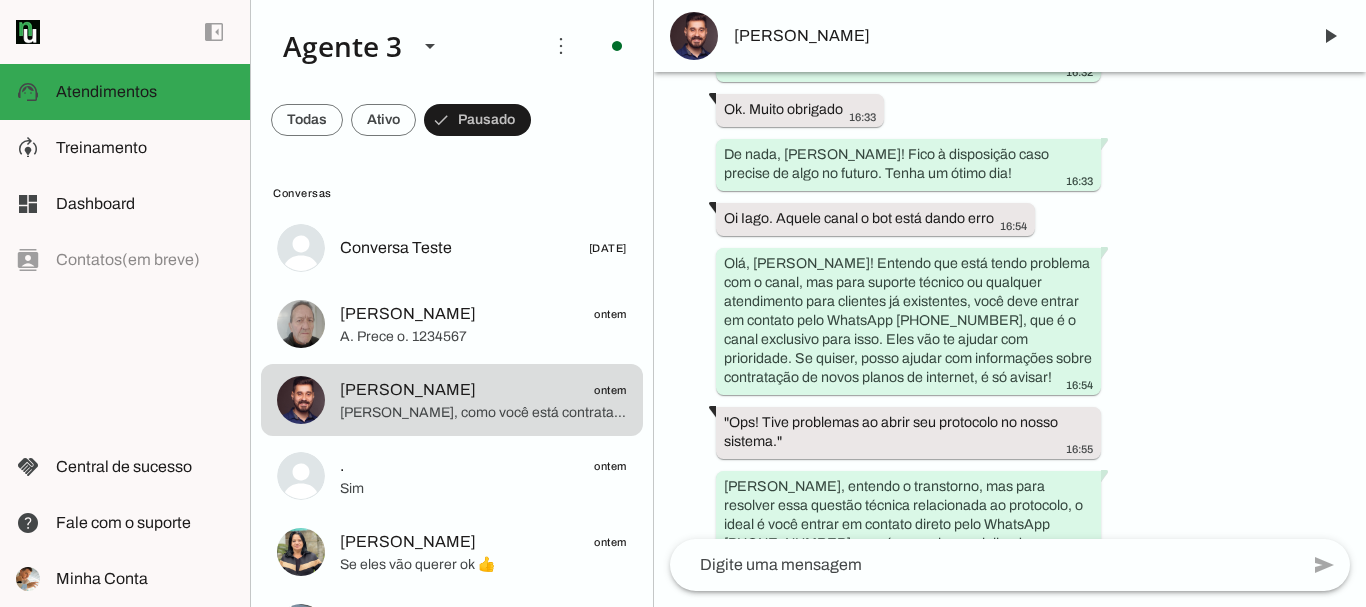 scroll, scrollTop: 0, scrollLeft: 0, axis: both 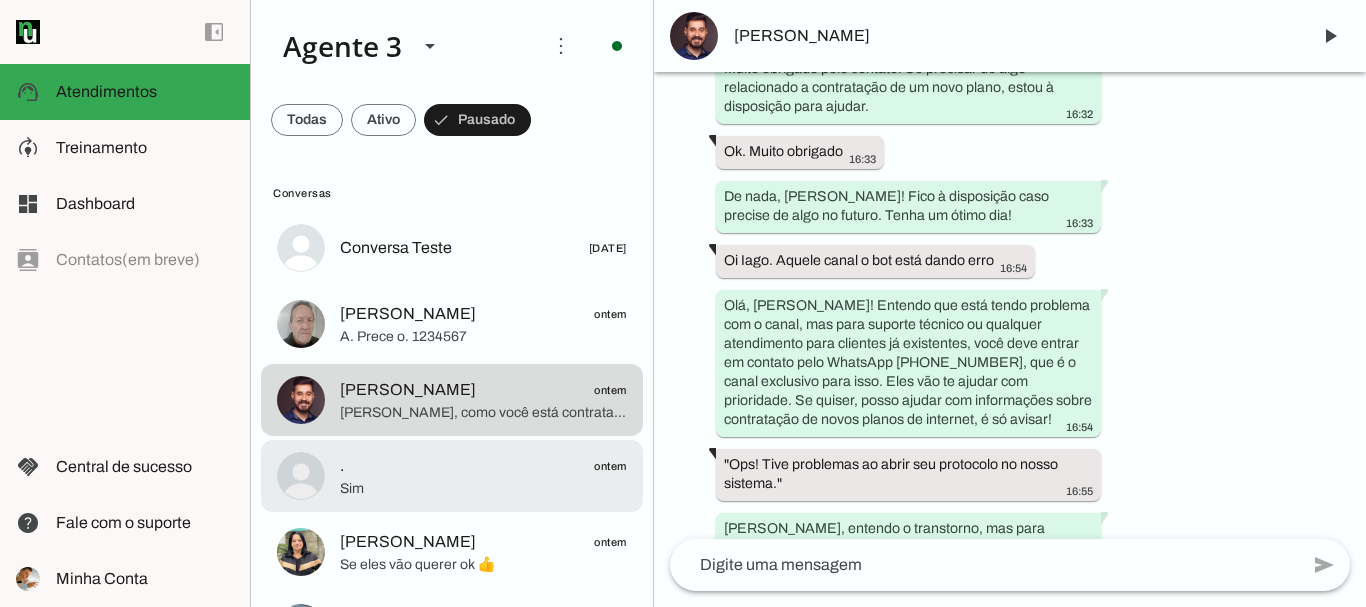 click on "Sim" 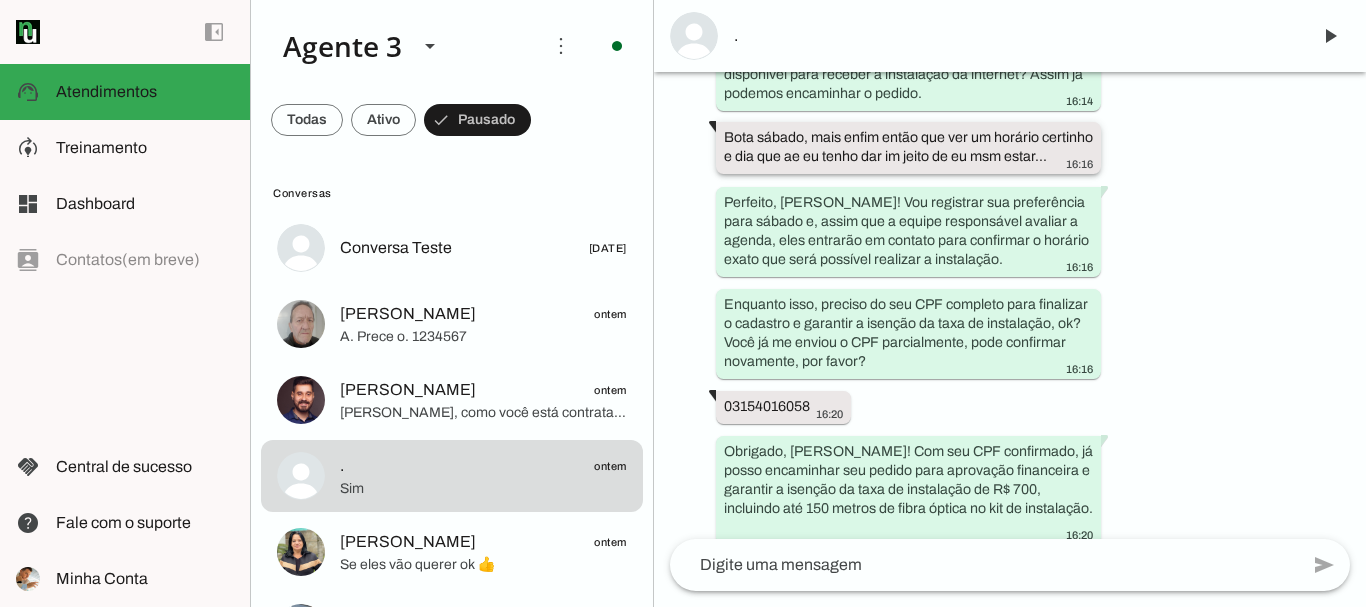 scroll, scrollTop: 6194, scrollLeft: 0, axis: vertical 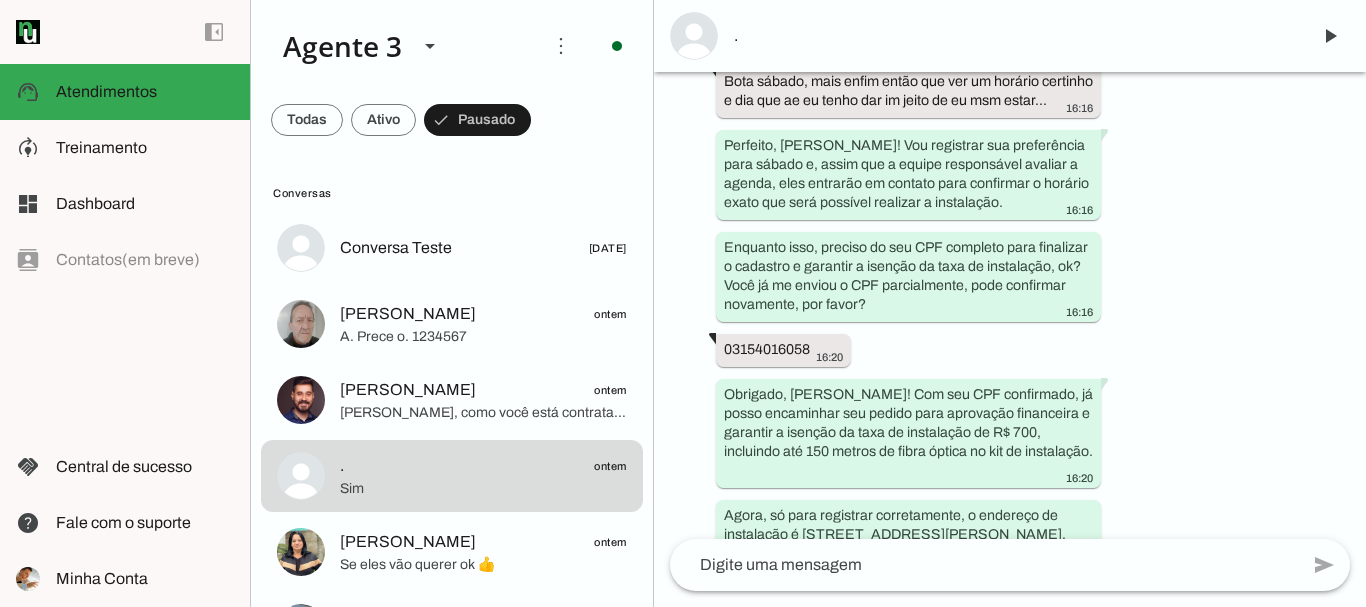 click on "." at bounding box center [1014, 36] 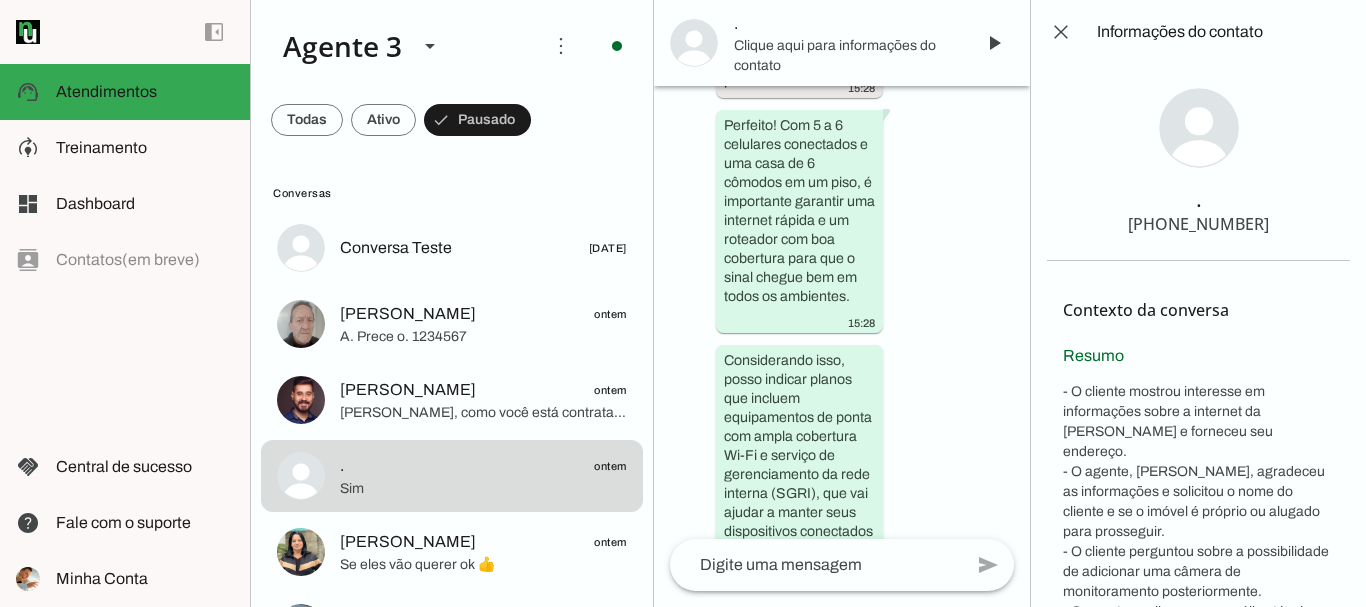 scroll, scrollTop: 14060, scrollLeft: 0, axis: vertical 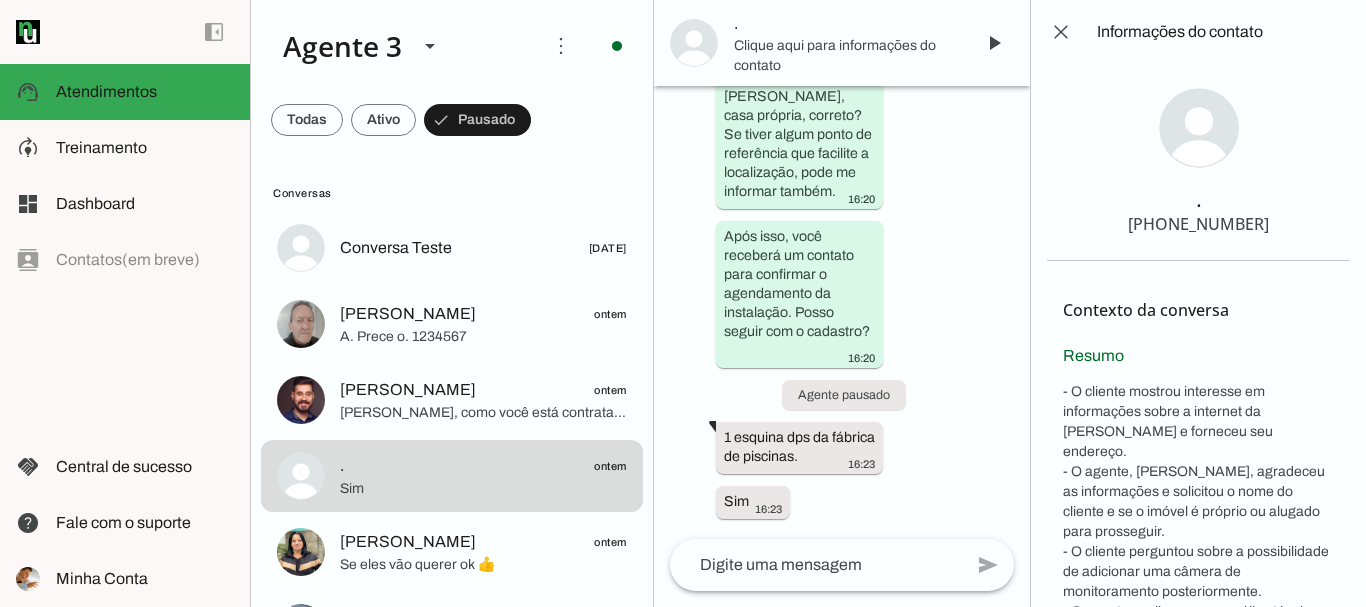 click on "+55 5198734389" at bounding box center [1198, 224] 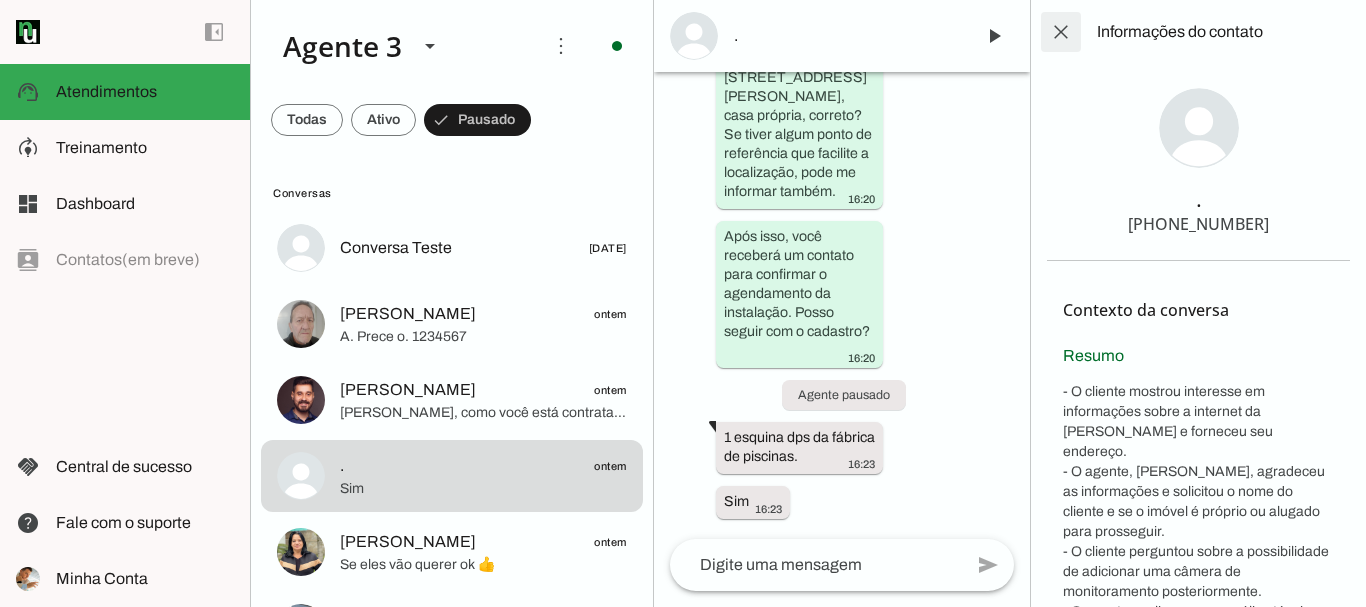 click at bounding box center [1061, 32] 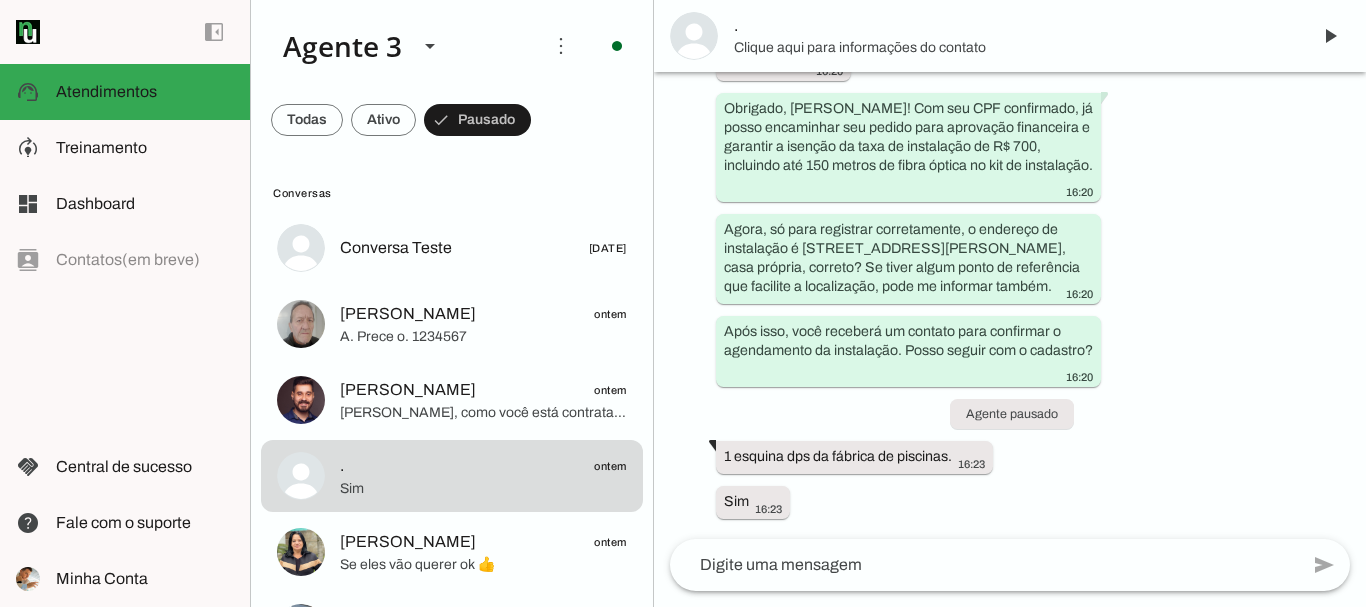 scroll, scrollTop: 6194, scrollLeft: 0, axis: vertical 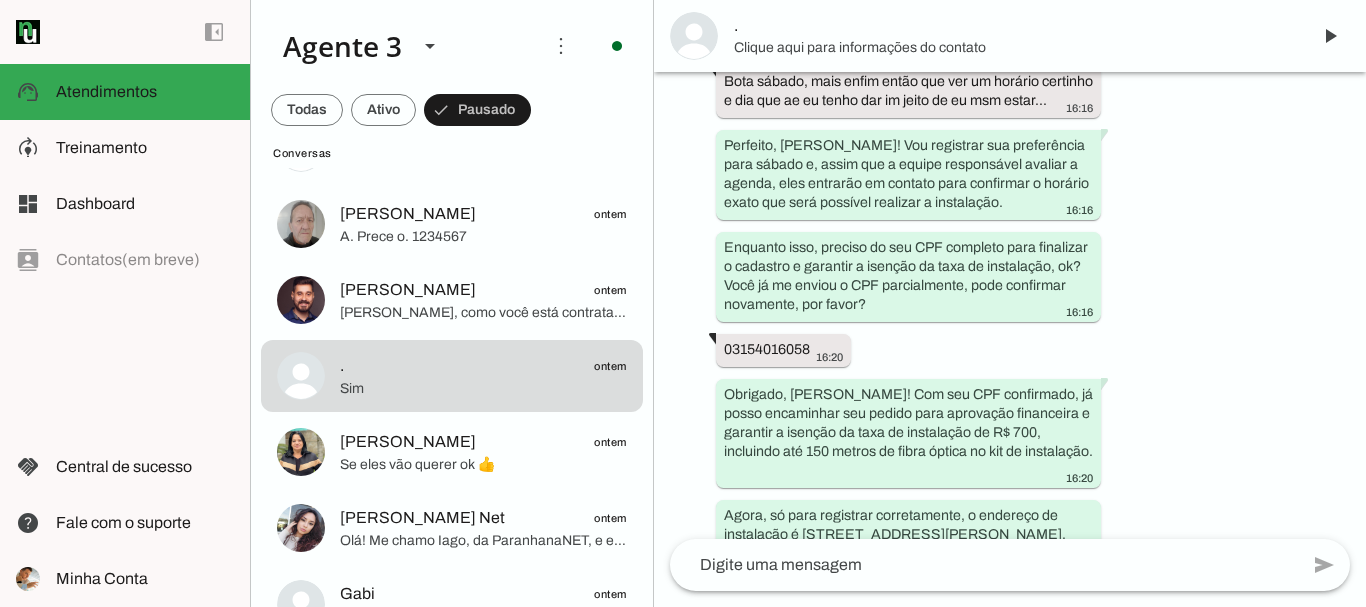 click on "Agente ativado
há 5 dias
Olá! Tenho interesse e queria mais informações, por favor. 16:08
Olá! Eu me chamo Iago e estou muito feliz em poder falar com você hoje. Sou da ParanhanaNET, um provedor líder de mercado, eleito como o provedor que entrega a banda larga mais veloz de todo o Vale do Paranhana. Estamos no top 3 do ranking de velocidade de internet no Rio Grande do Sul e no Top 10 do Brasil, segundo o site www.minhaconexao.com.br. Também somos reconhecidos como o melhor provedor de internet em qualidade de atendimento e suporte técnico no Vale do Paranhana. 16:08 Para que eu possa verificar a disponibilidade do serviço no seu endereço, poderia me informar o nome completo da rua, número, bairro e cidade onde deseja instalar a internet? Além disso, qual o seu nome? 16:08 16:39 18:09 18:09
há 4 dias
09:09 14:09
Agente pausado
há 2 dias" at bounding box center [1010, 305] 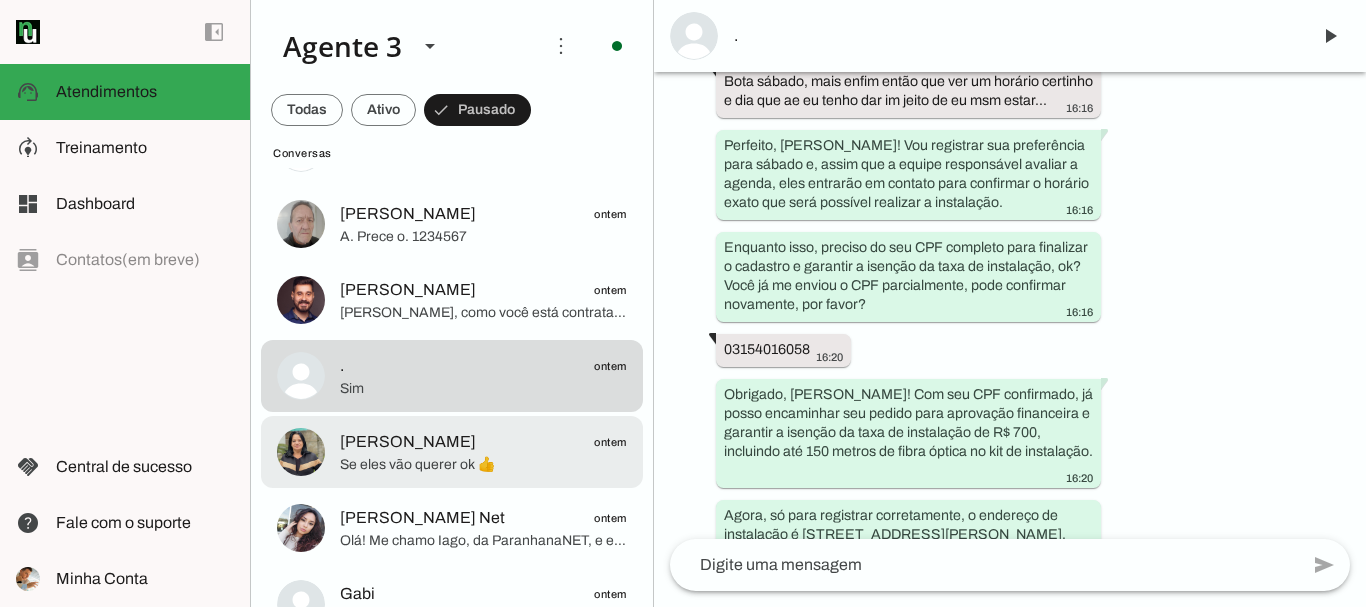 scroll, scrollTop: 200, scrollLeft: 0, axis: vertical 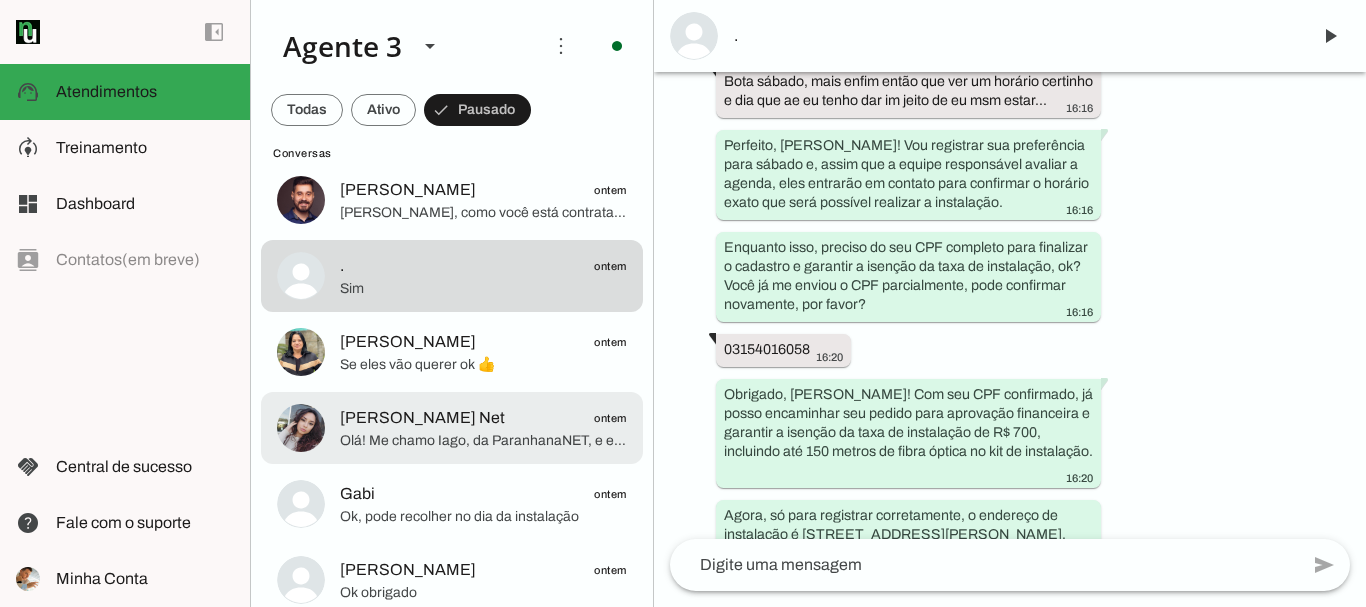 click on "[PERSON_NAME] Net" 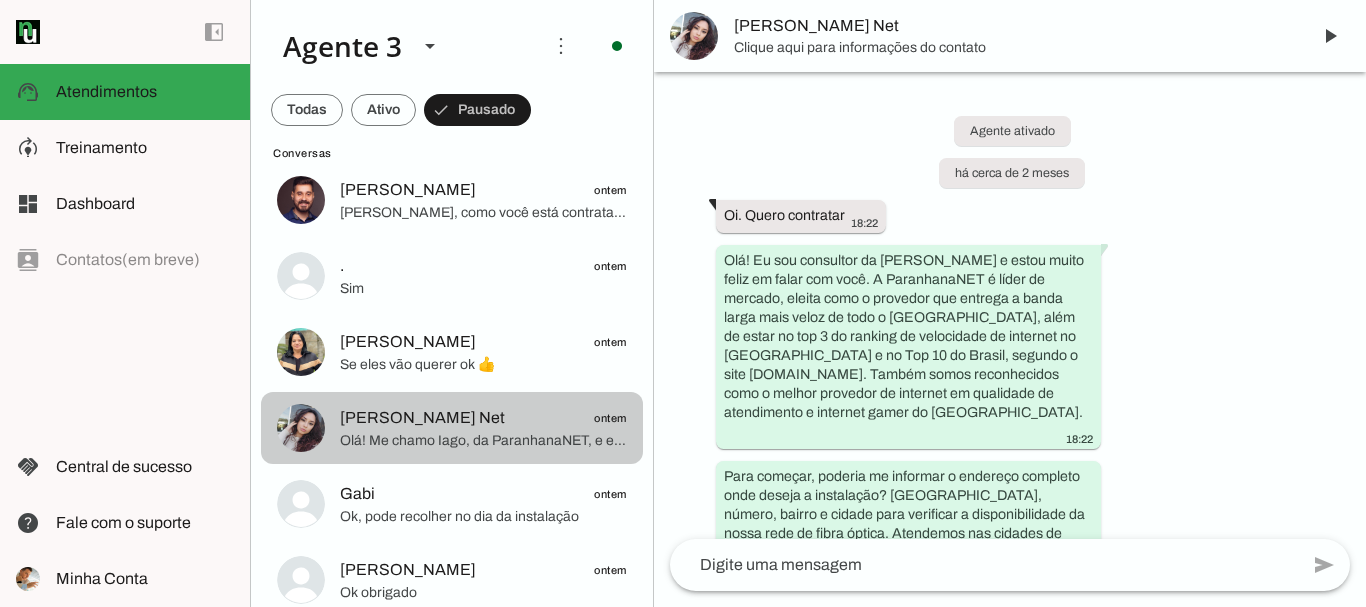 scroll, scrollTop: 20904, scrollLeft: 0, axis: vertical 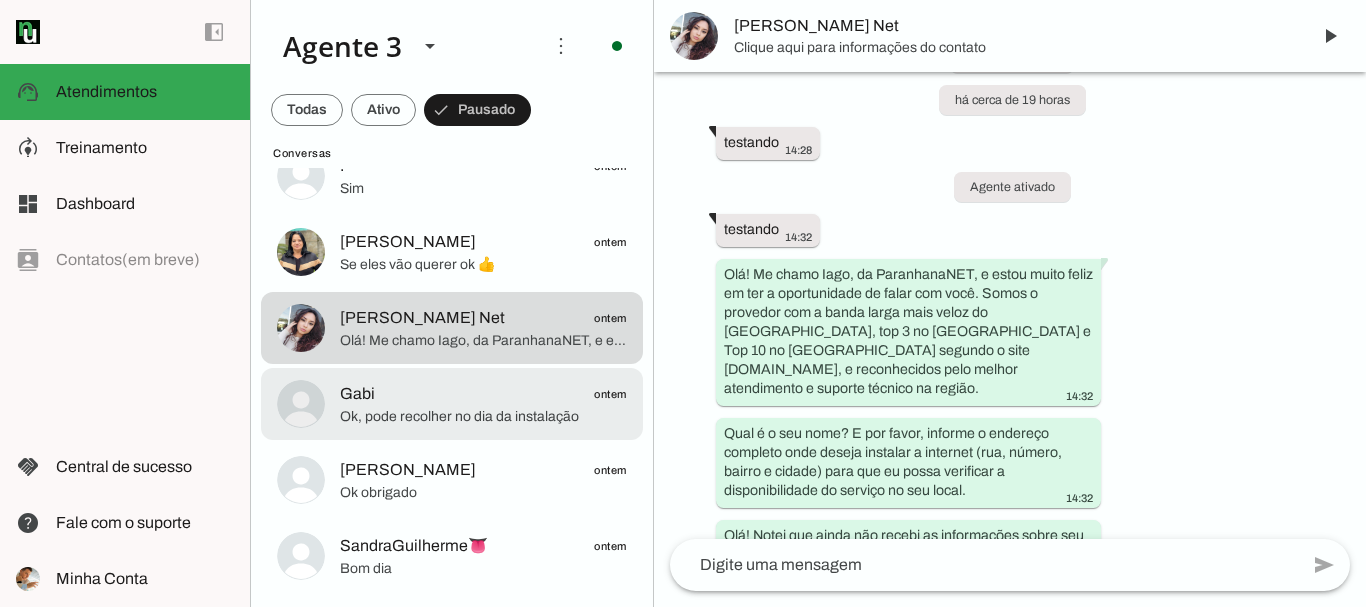 click on "Ok, pode recolher no dia da instalação" 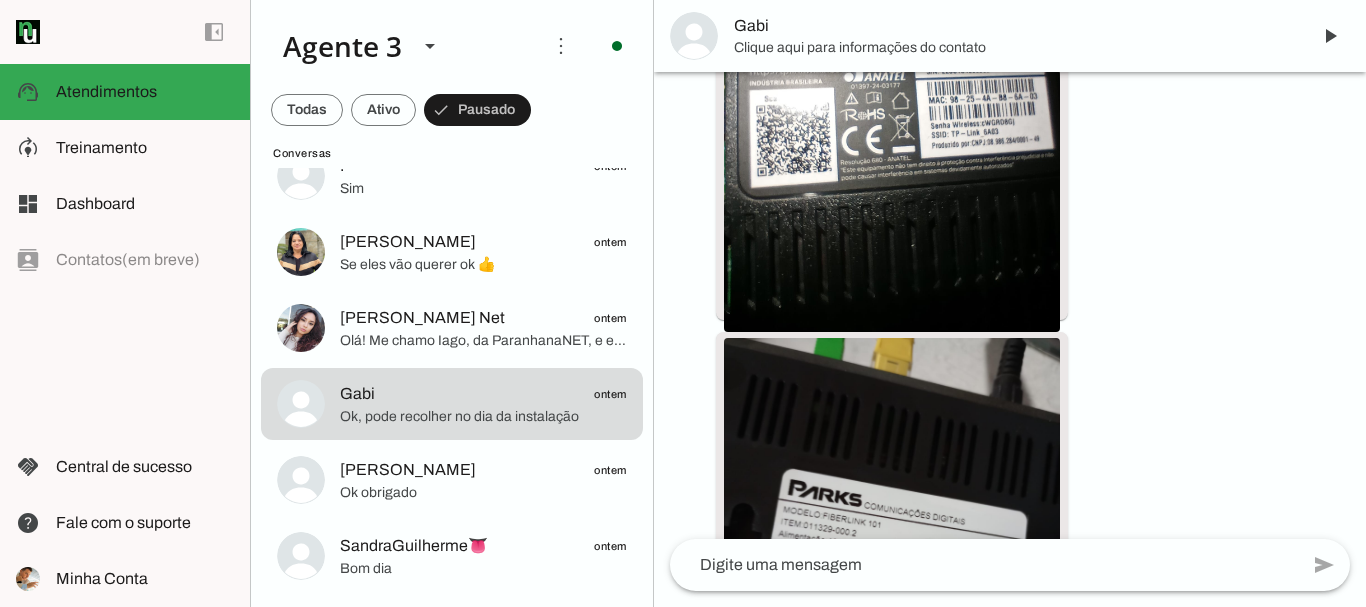 scroll, scrollTop: 8148, scrollLeft: 0, axis: vertical 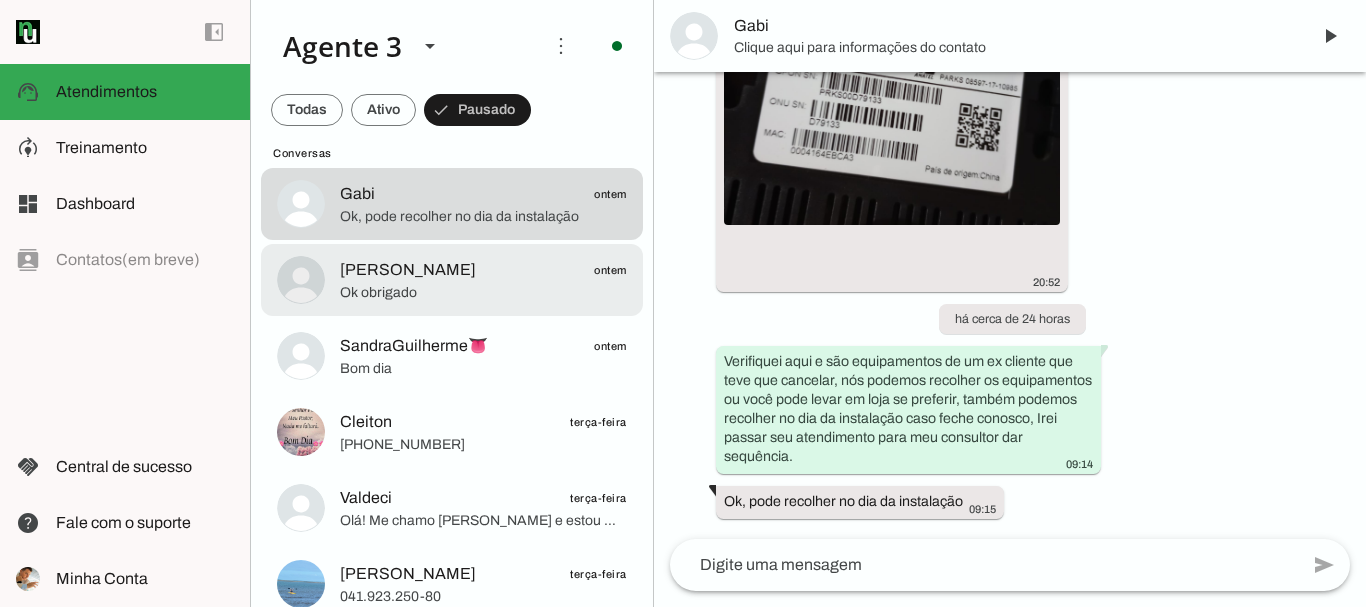 click on "Jeferson
ontem
Ok obrigado" at bounding box center [452, -252] 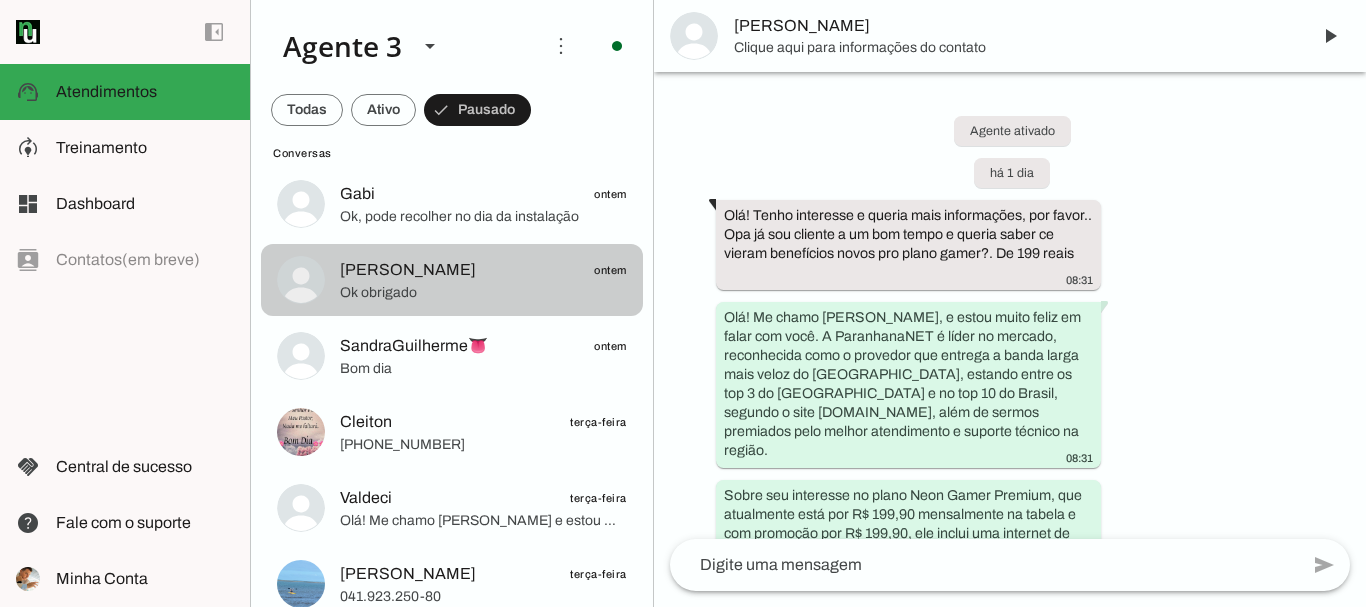 scroll, scrollTop: 2093, scrollLeft: 0, axis: vertical 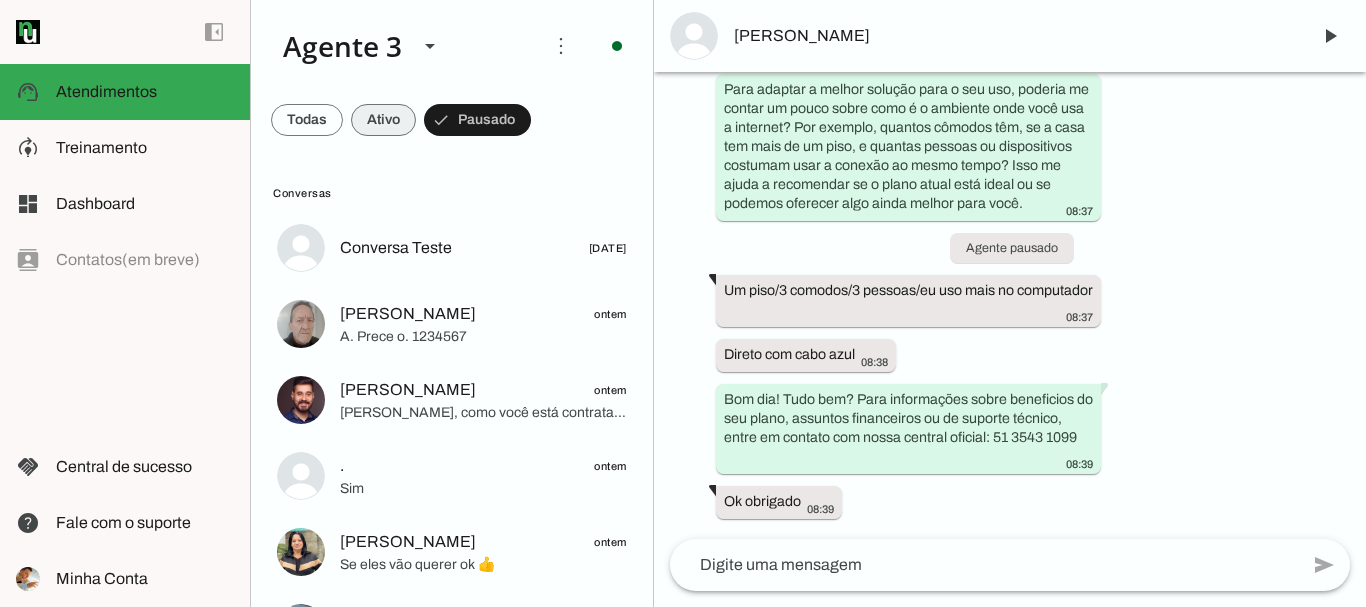 click at bounding box center [307, 120] 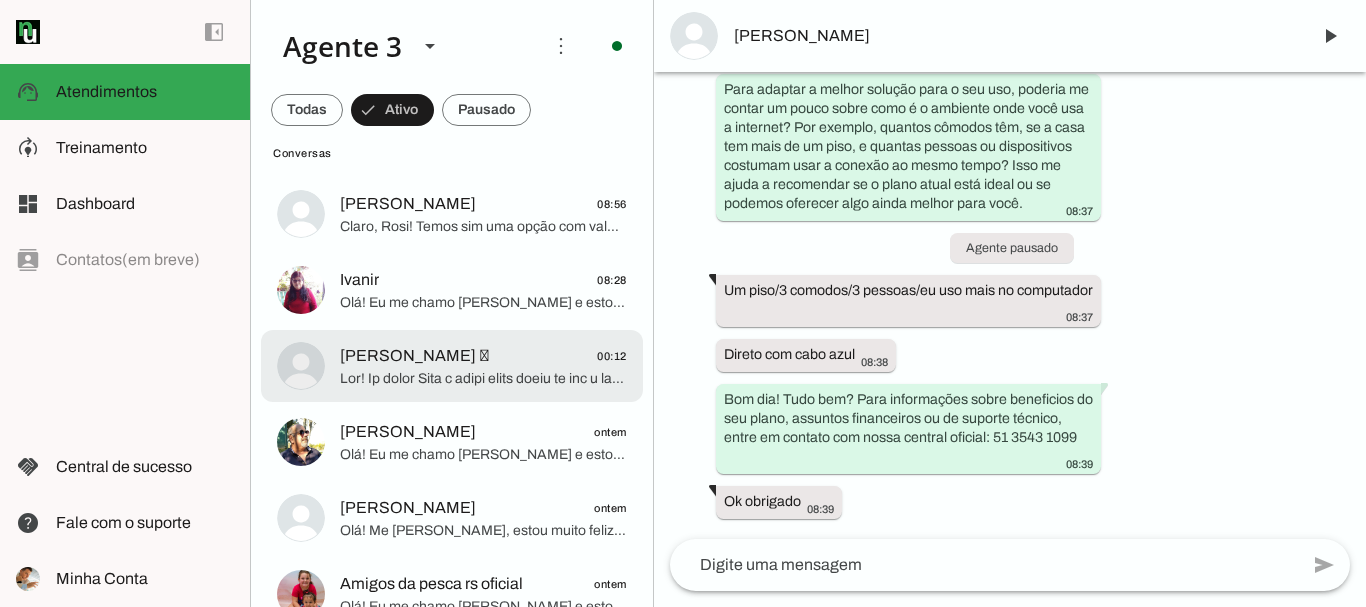 scroll, scrollTop: 0, scrollLeft: 0, axis: both 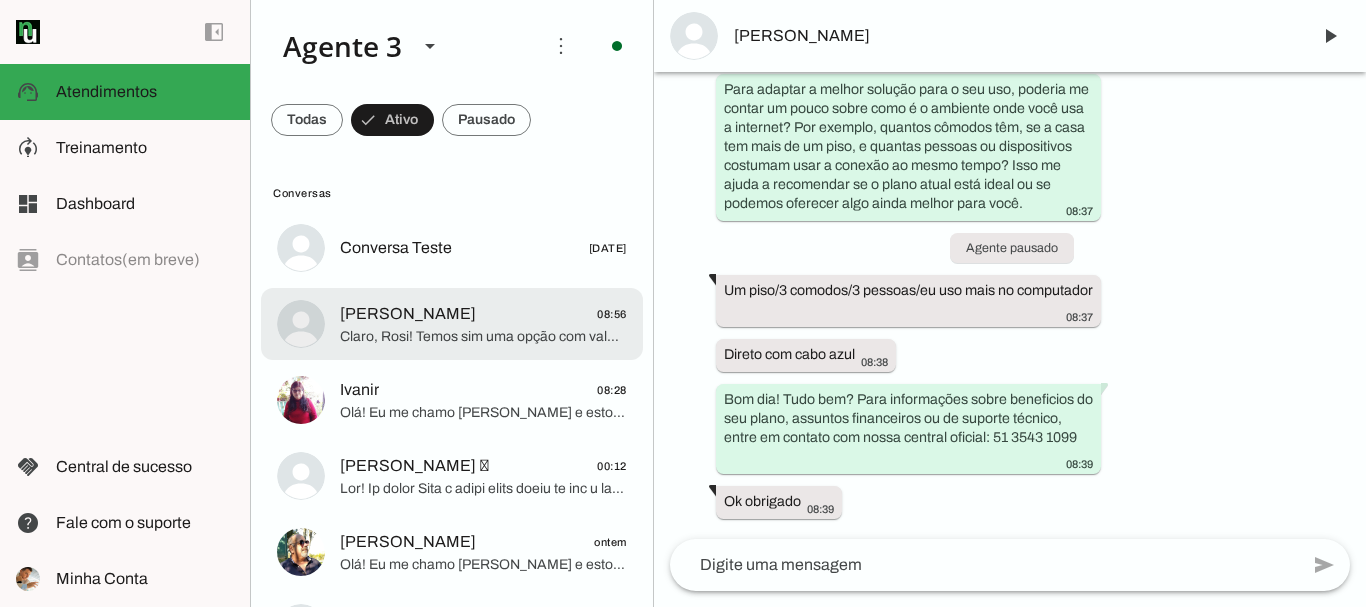 click on "[PERSON_NAME]" 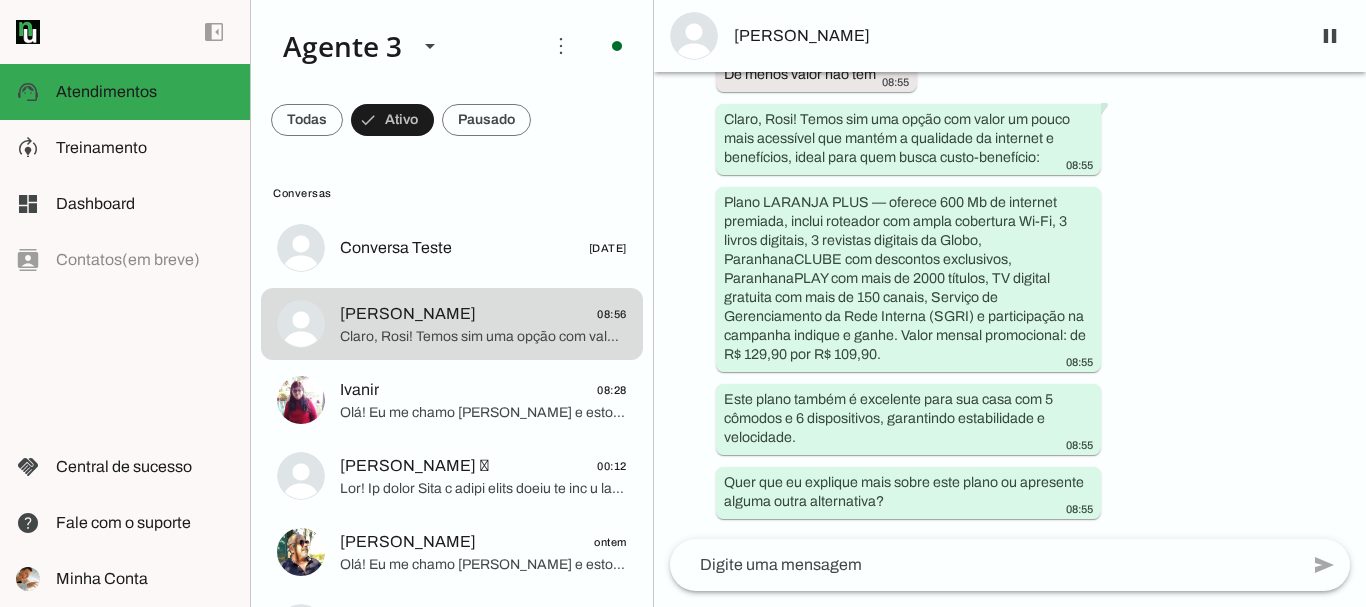 scroll, scrollTop: 3251, scrollLeft: 0, axis: vertical 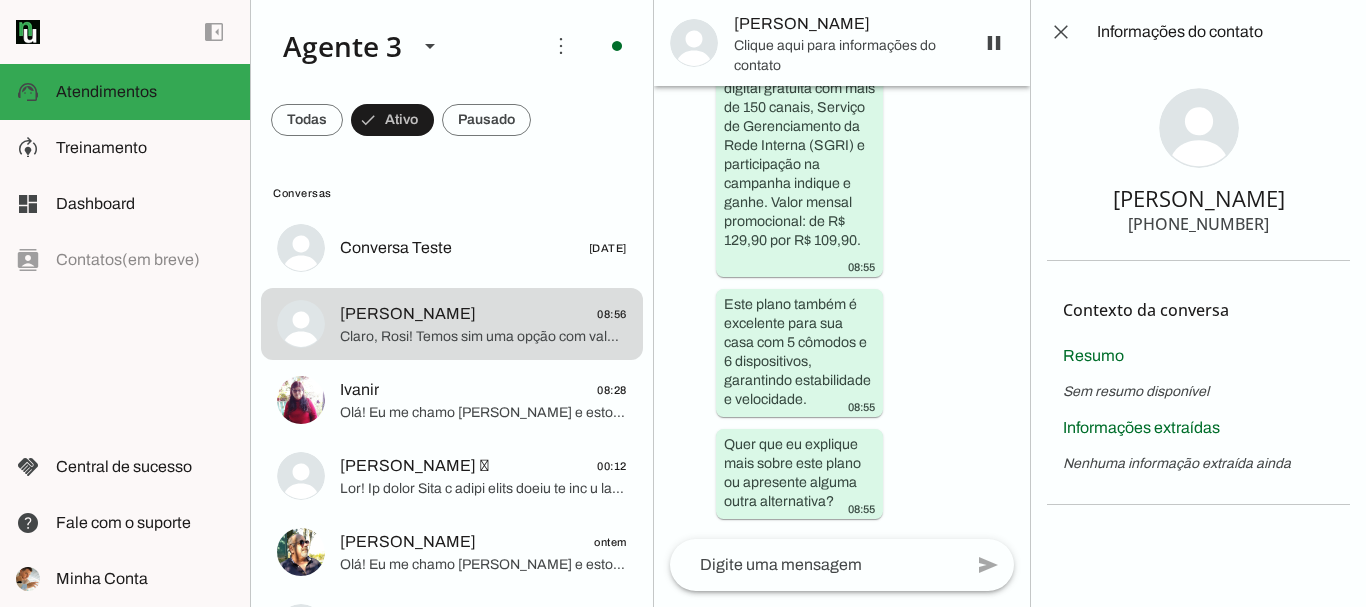 click on "[PHONE_NUMBER]" at bounding box center (1198, 224) 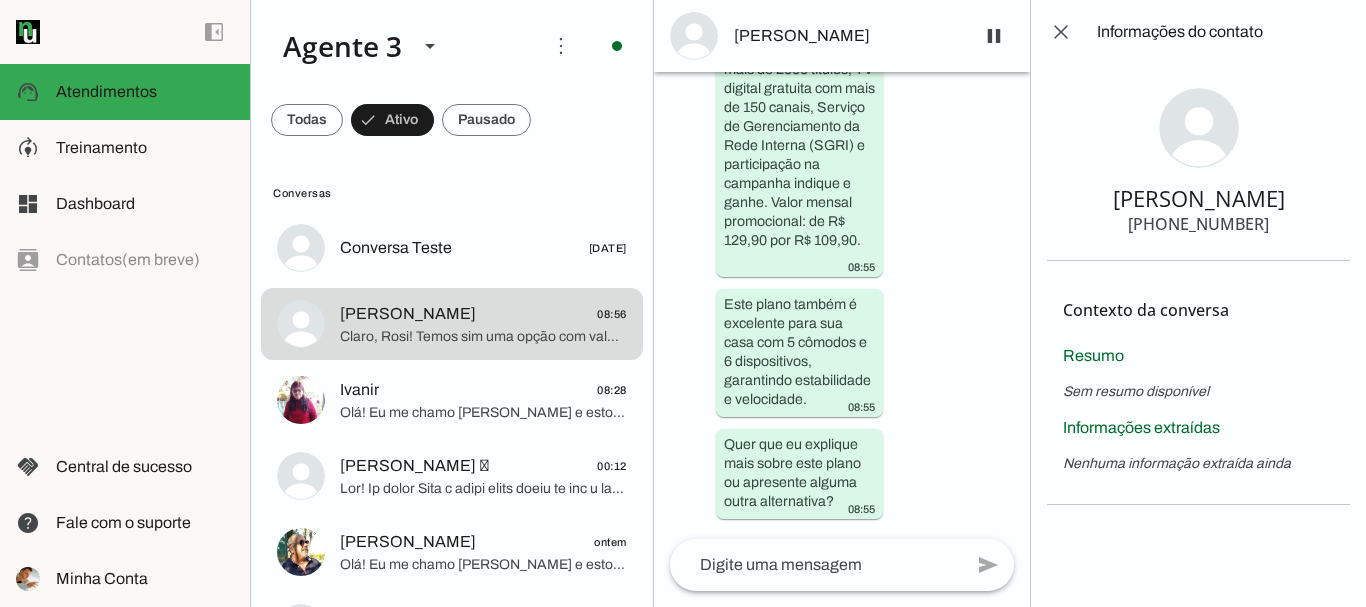 click on "[PHONE_NUMBER]" at bounding box center [1198, 224] 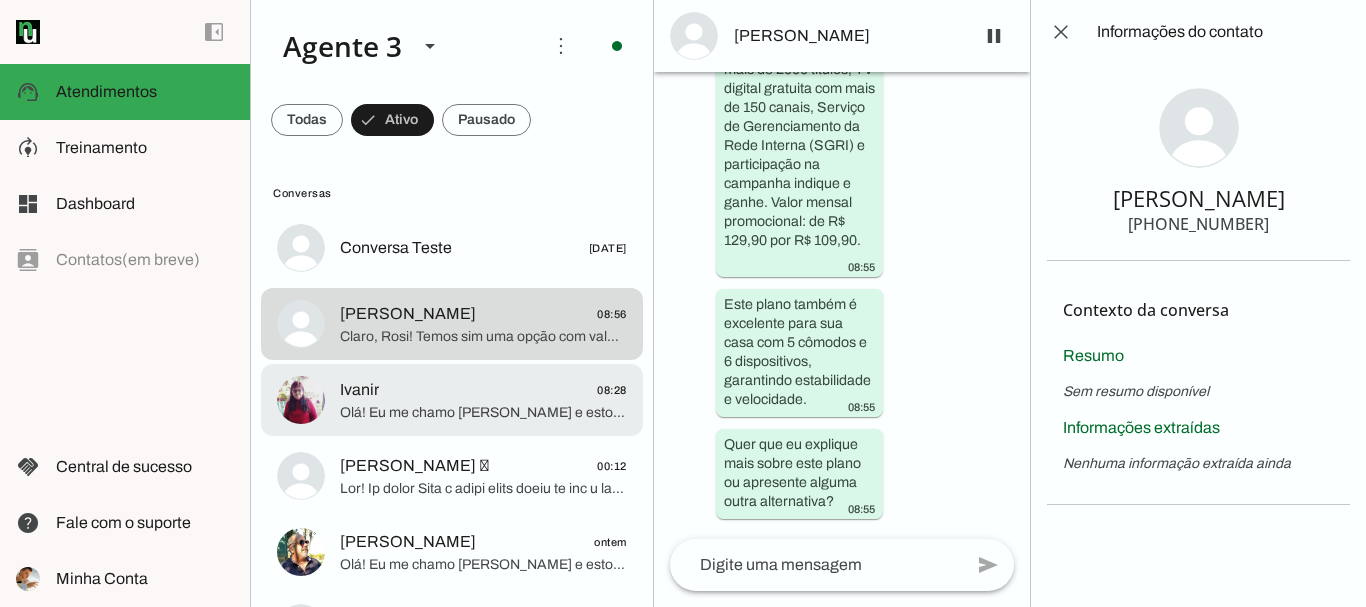 click at bounding box center (483, 248) 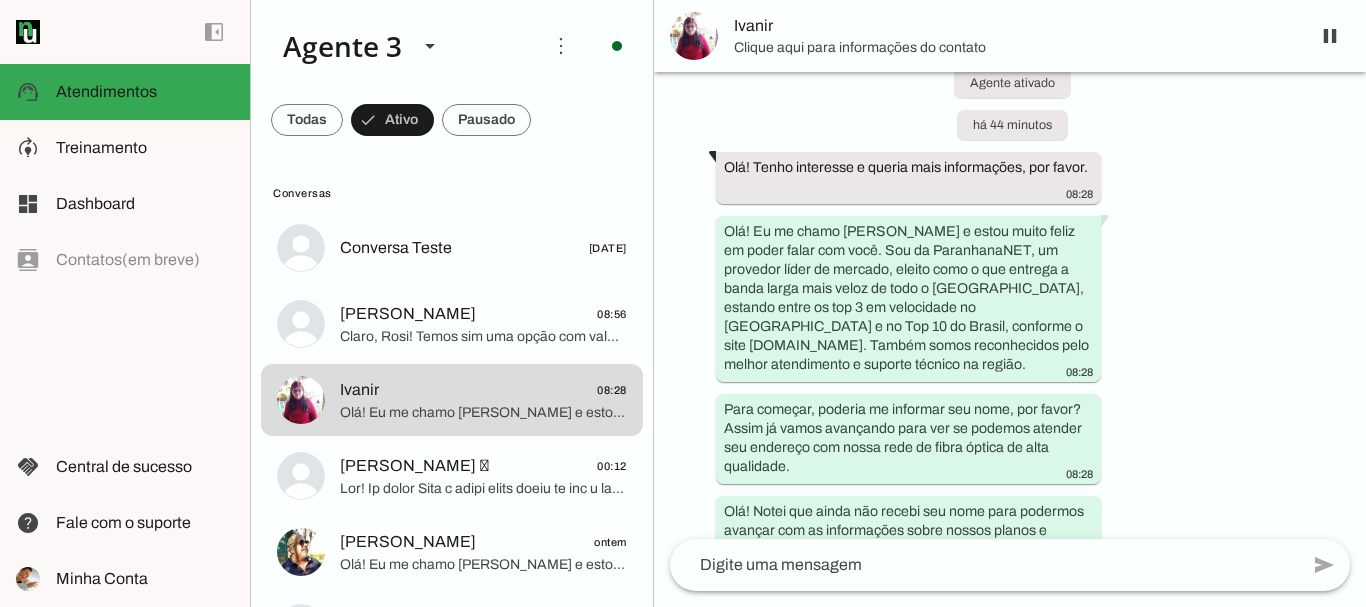 scroll, scrollTop: 0, scrollLeft: 0, axis: both 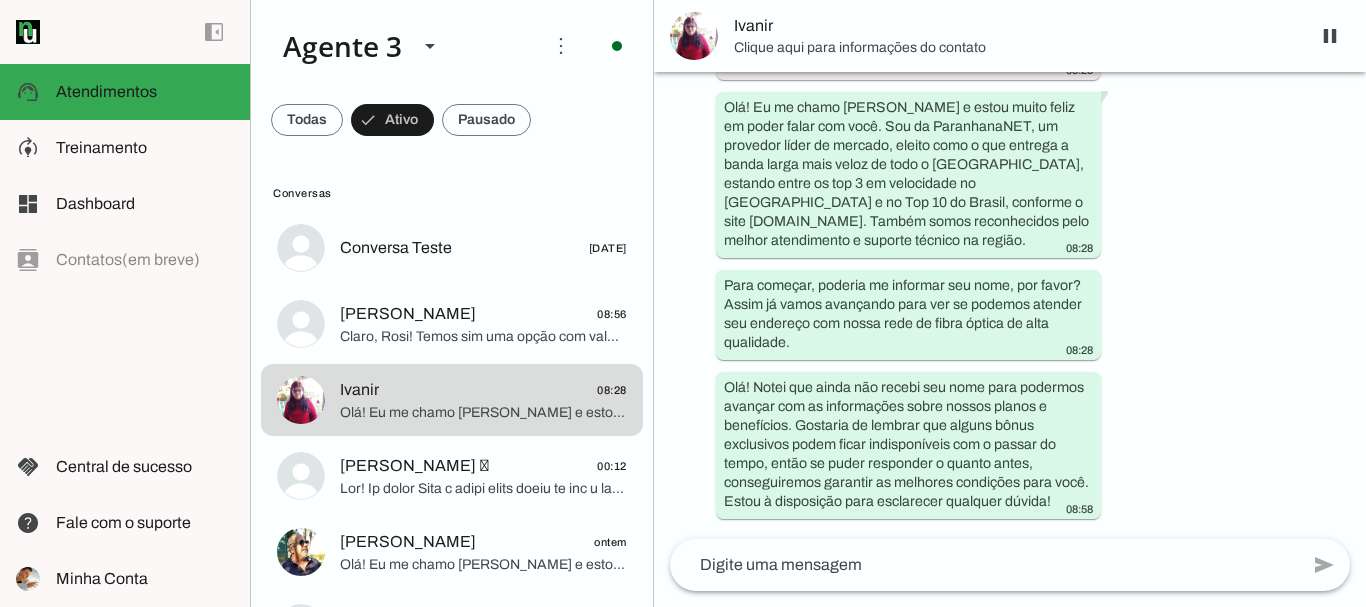click on "Clique aqui para informações do contato" at bounding box center (1014, 48) 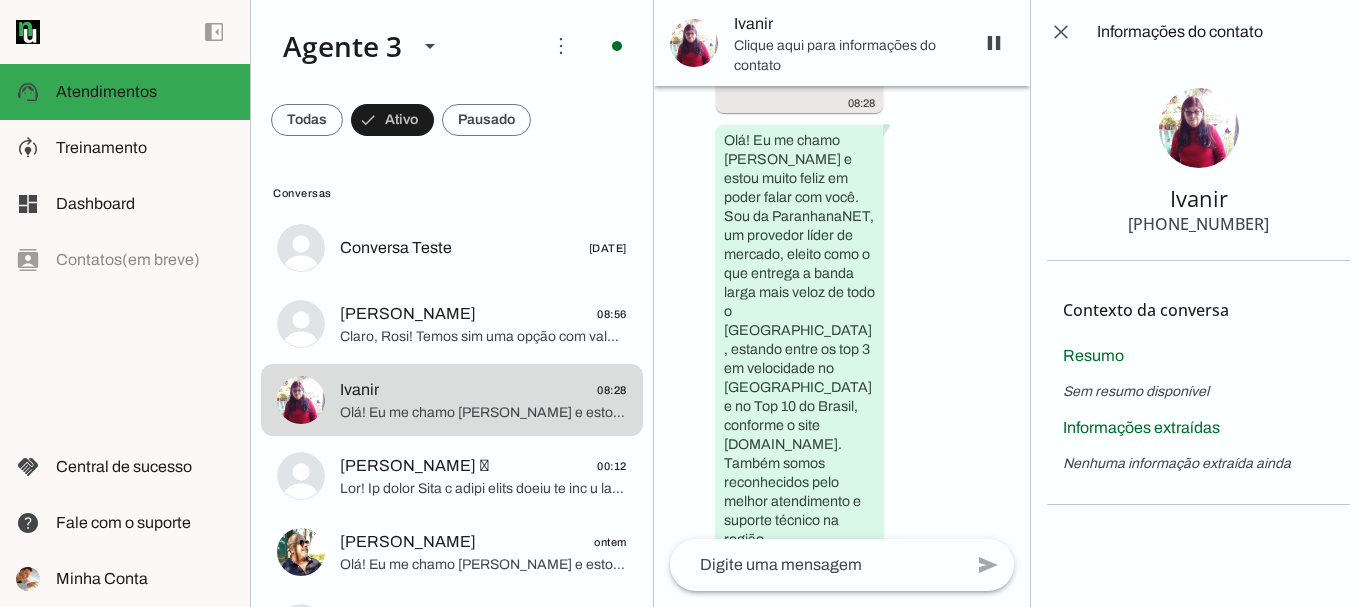 scroll, scrollTop: 818, scrollLeft: 0, axis: vertical 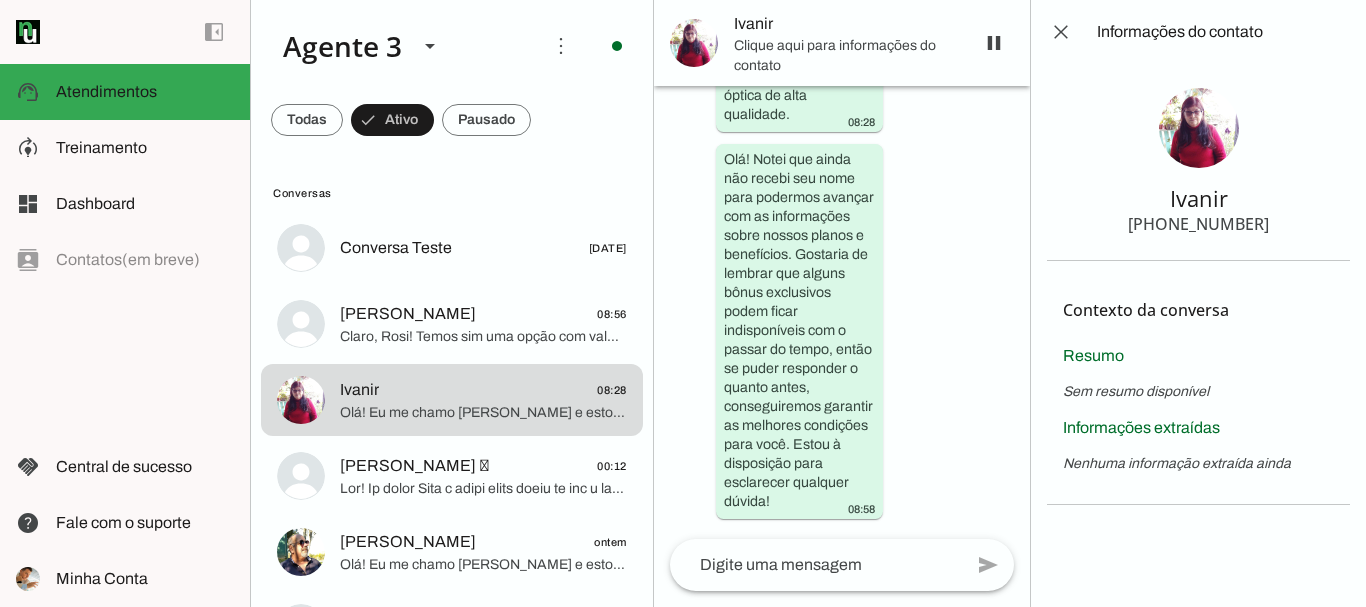 click on "[PHONE_NUMBER]" at bounding box center (1198, 224) 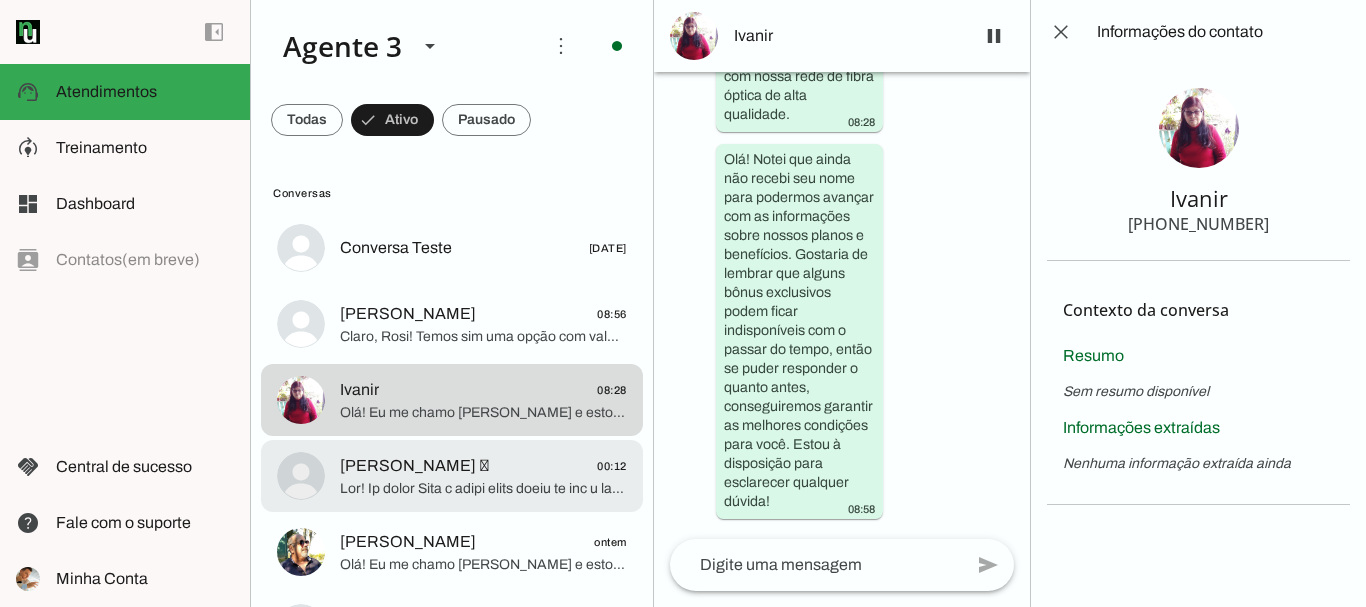 click on "[PERSON_NAME] " 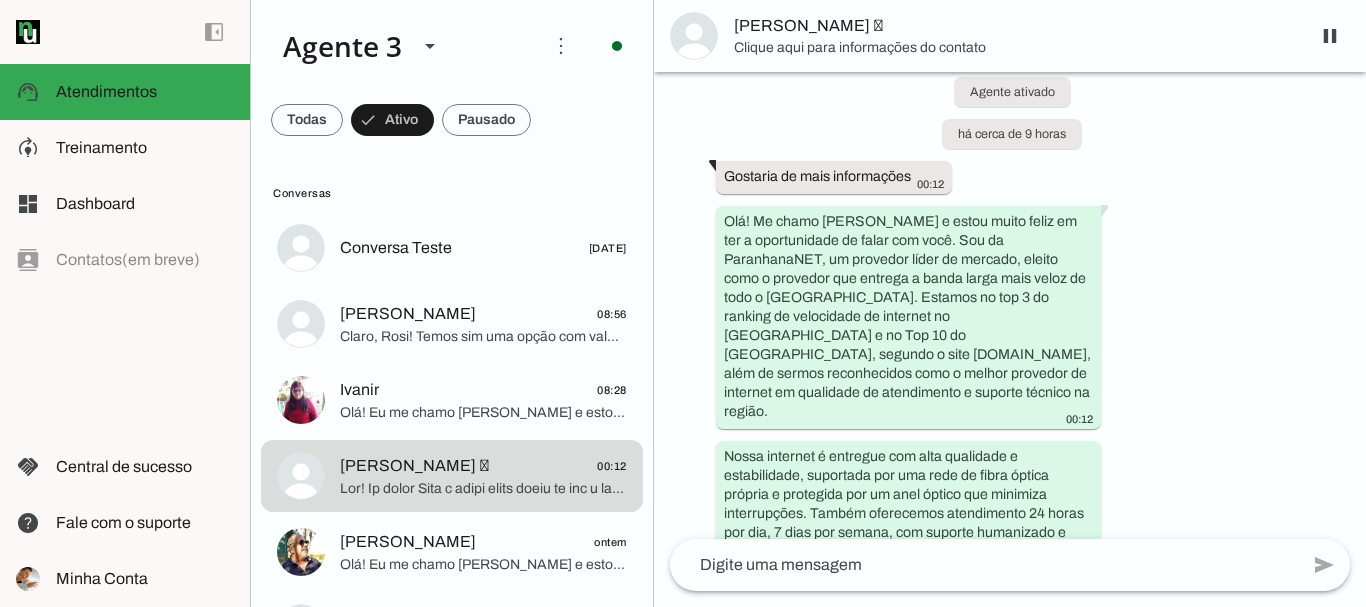 scroll, scrollTop: 0, scrollLeft: 0, axis: both 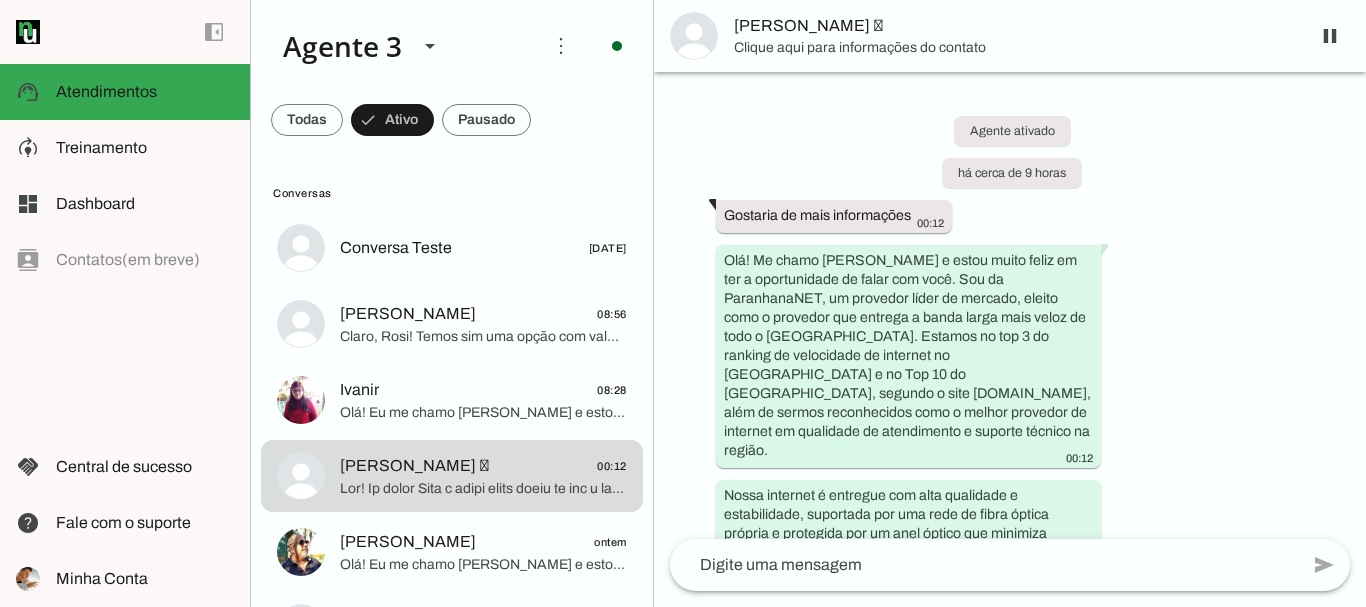 click on "Clique aqui para informações do contato" at bounding box center (1014, 48) 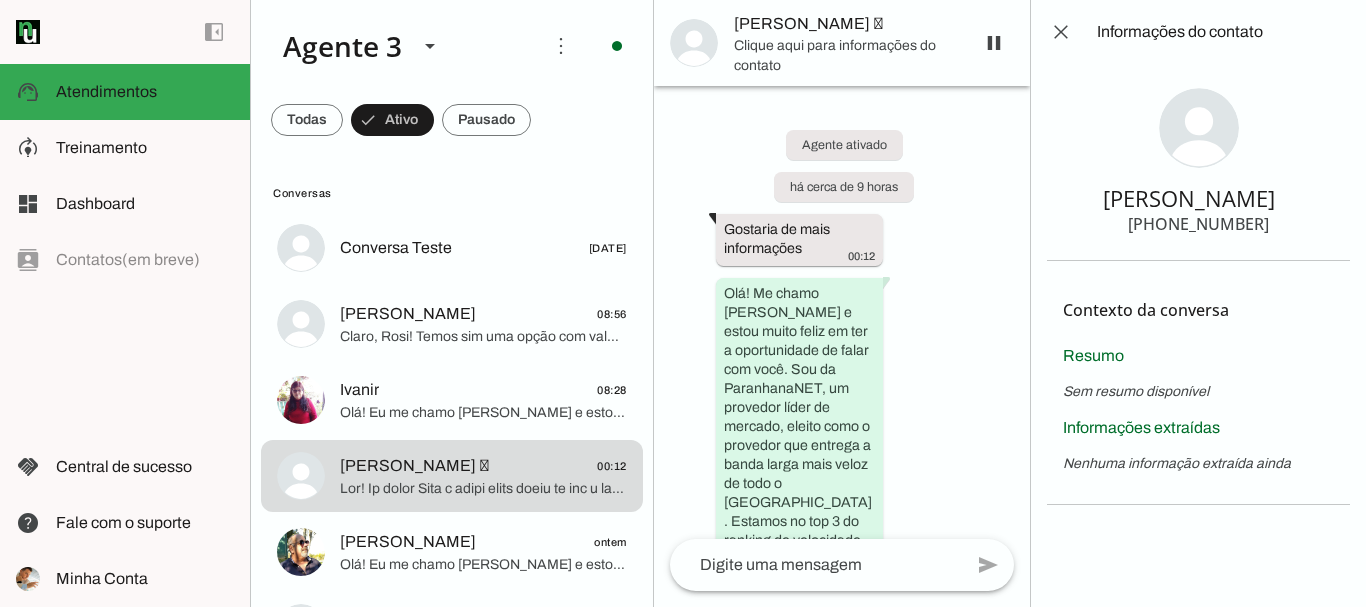 click on "[PHONE_NUMBER]" at bounding box center (1198, 224) 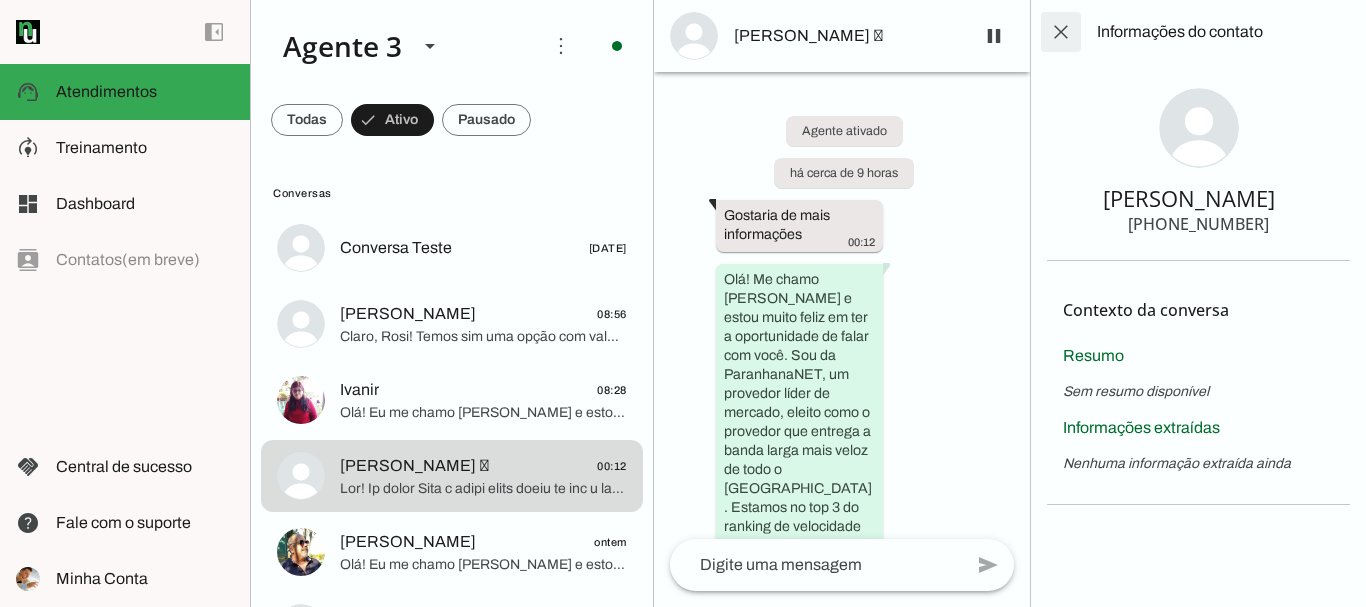 click at bounding box center [1061, 32] 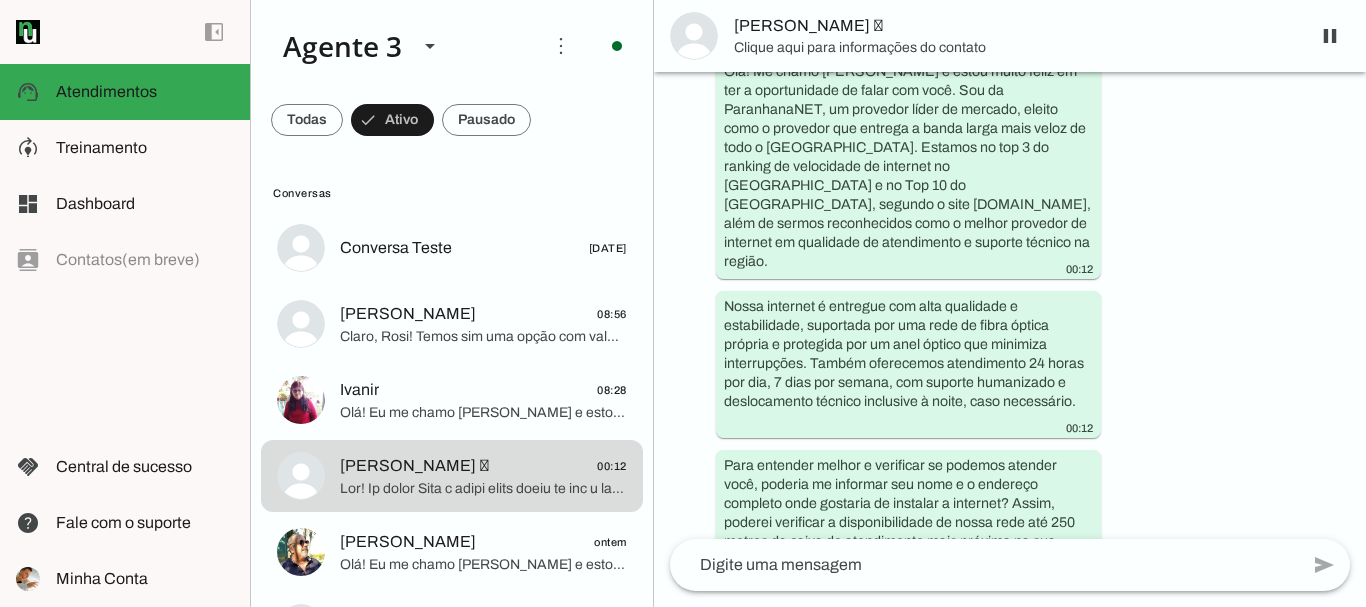 scroll, scrollTop: 229, scrollLeft: 0, axis: vertical 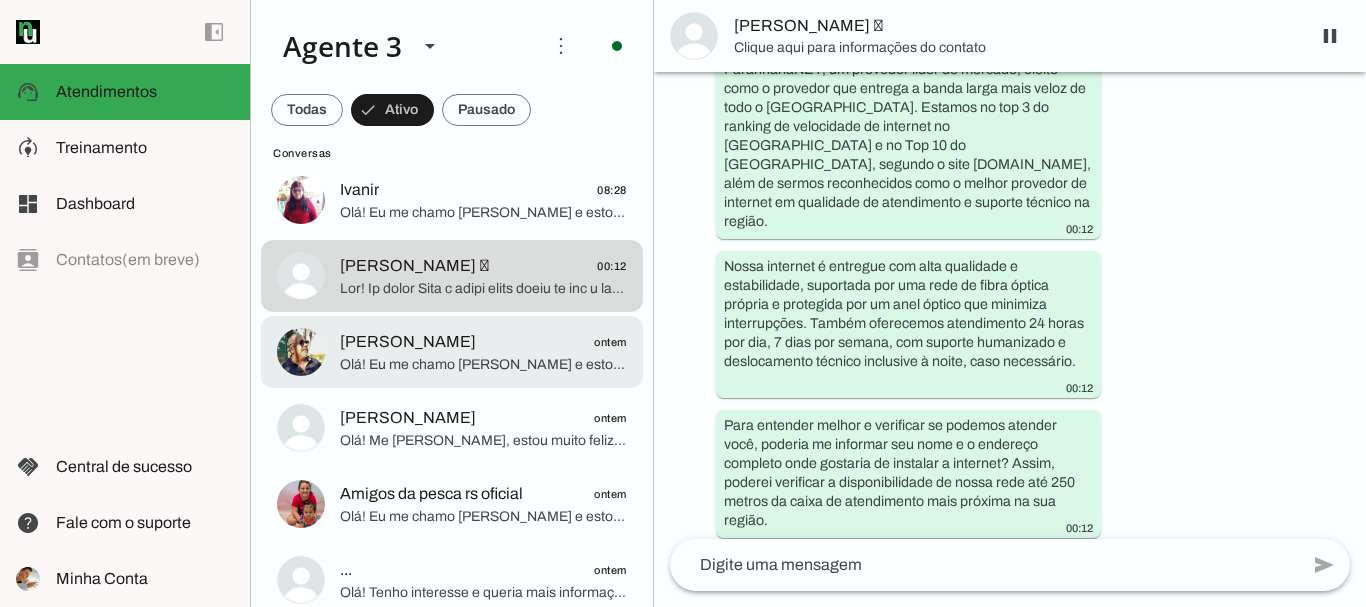 click on "Joel
ontem" 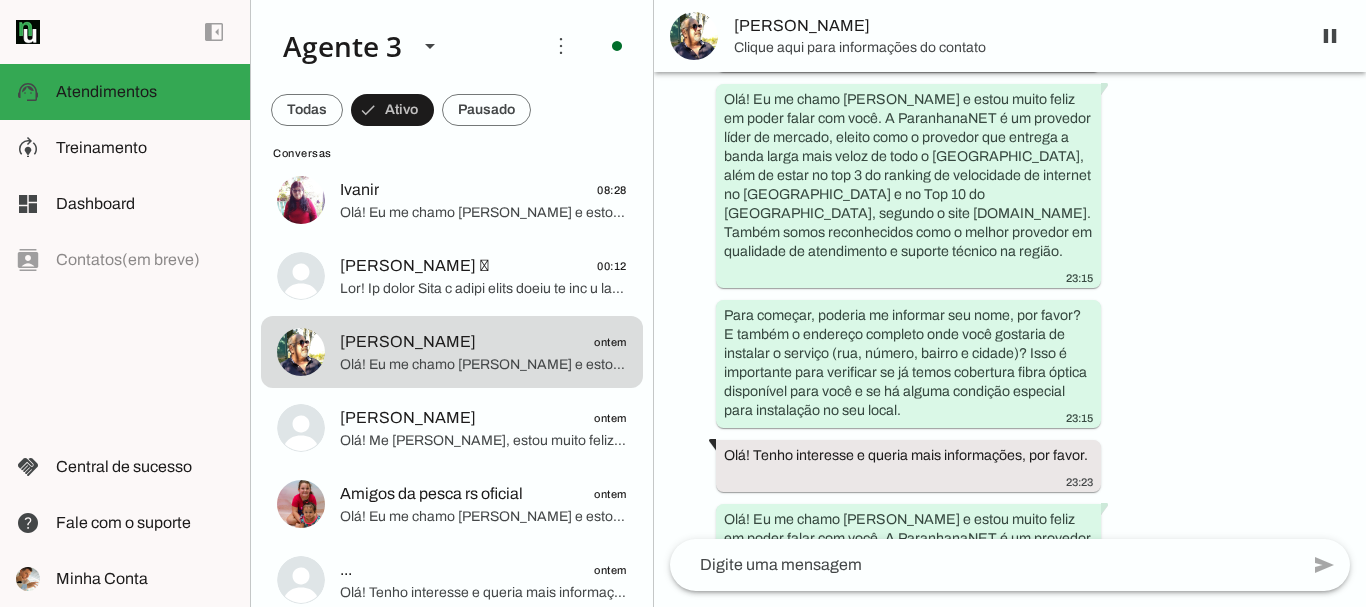 scroll, scrollTop: 0, scrollLeft: 0, axis: both 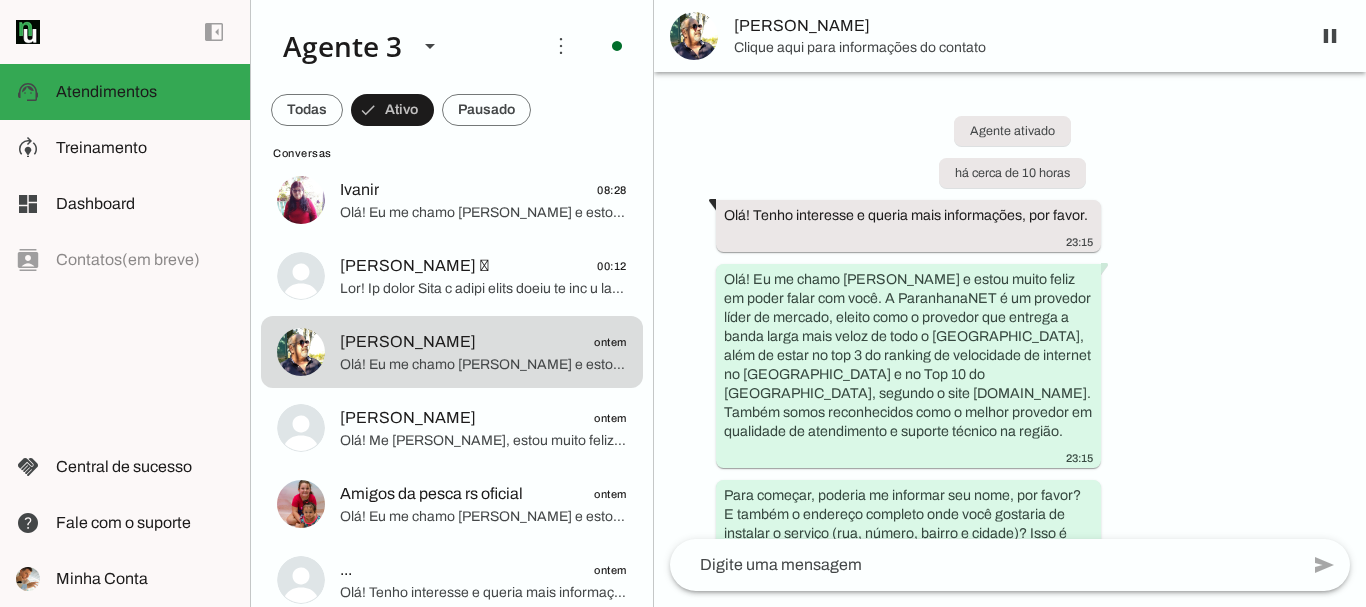 click on "[PERSON_NAME]" at bounding box center [1014, 26] 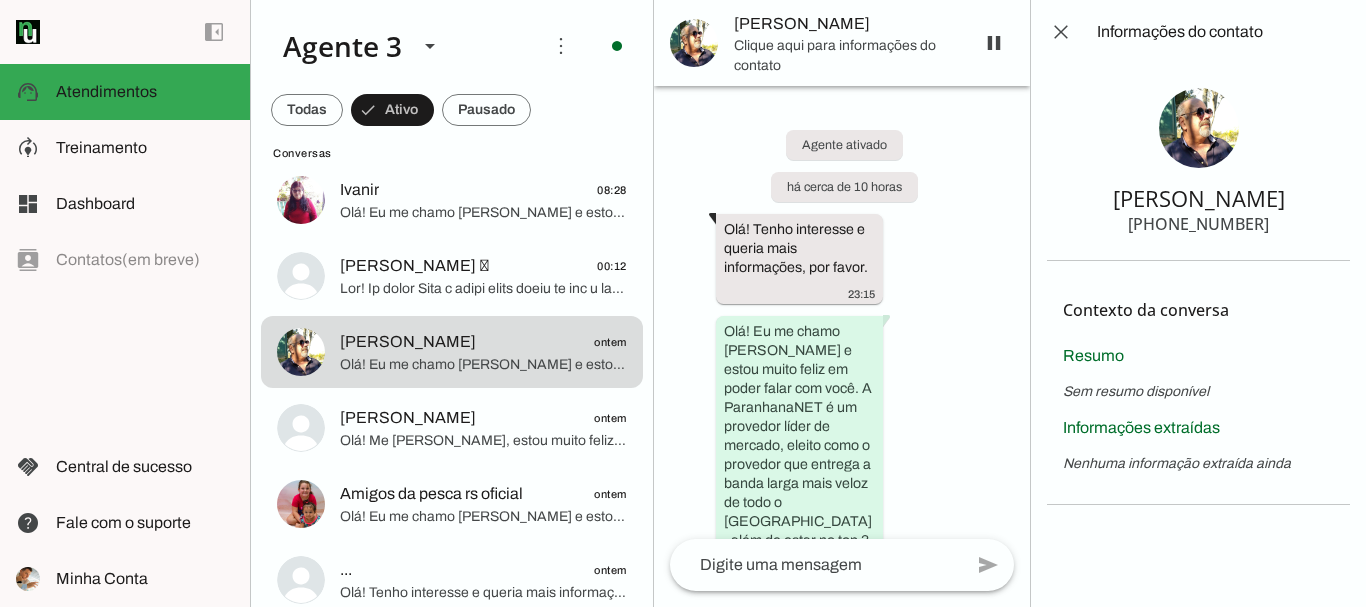click on "[PHONE_NUMBER]" at bounding box center [1198, 224] 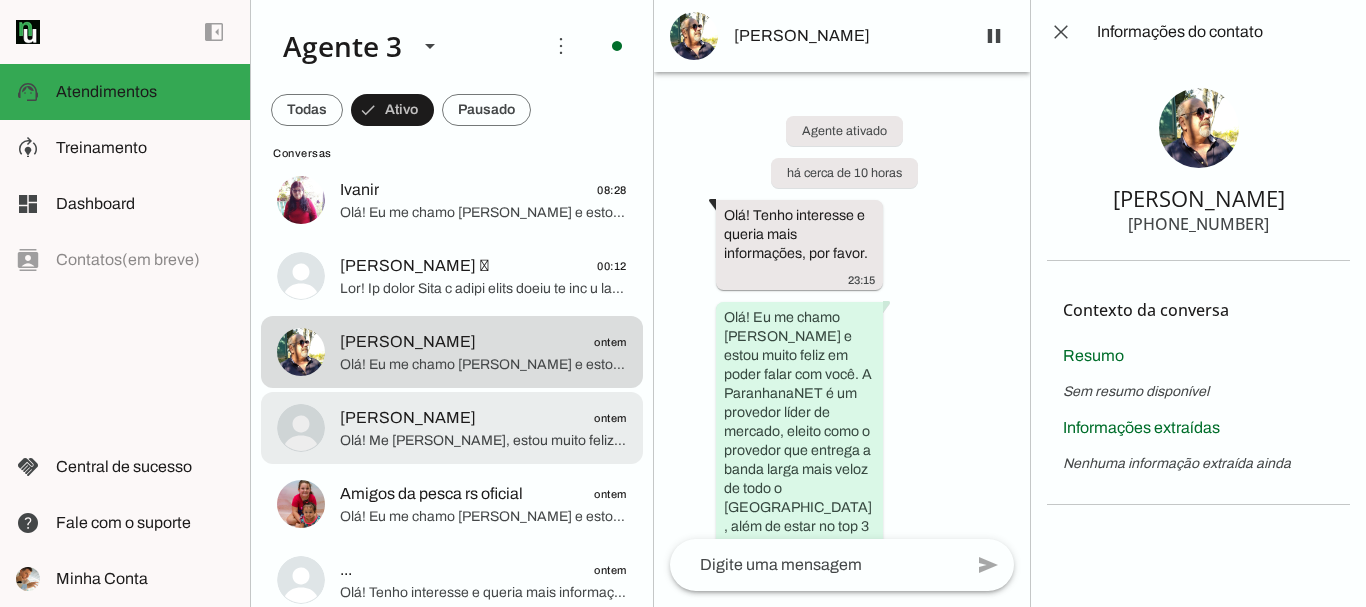 click on "Sergio
ontem" 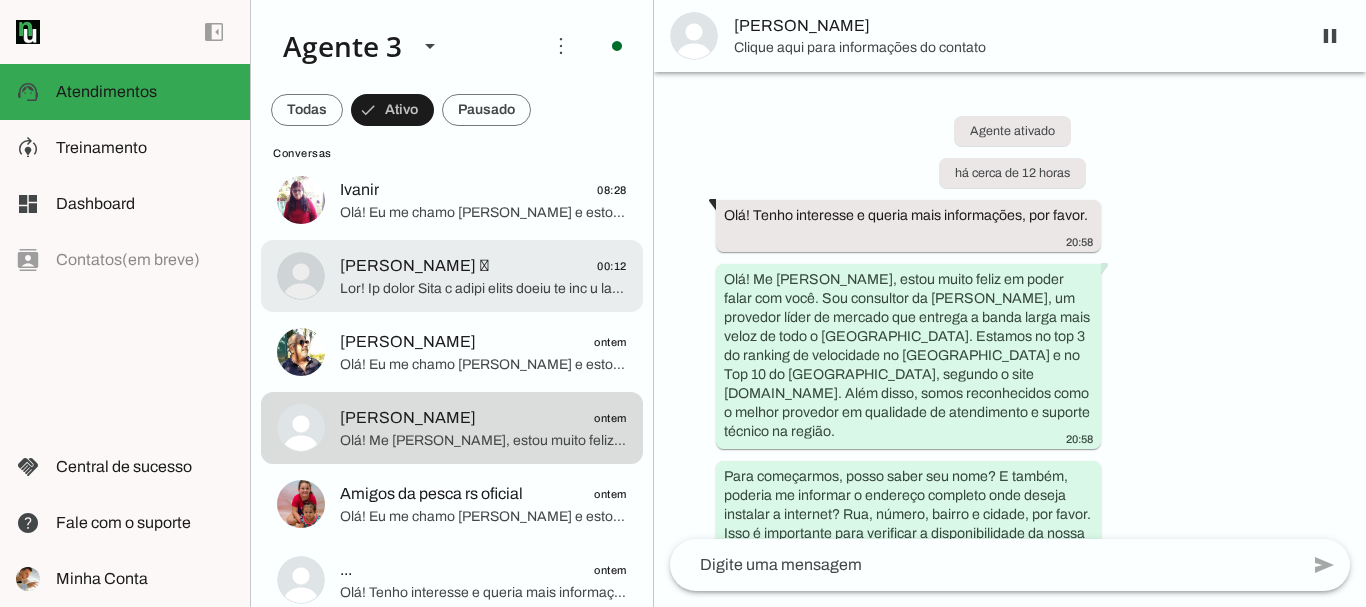 scroll, scrollTop: 51, scrollLeft: 0, axis: vertical 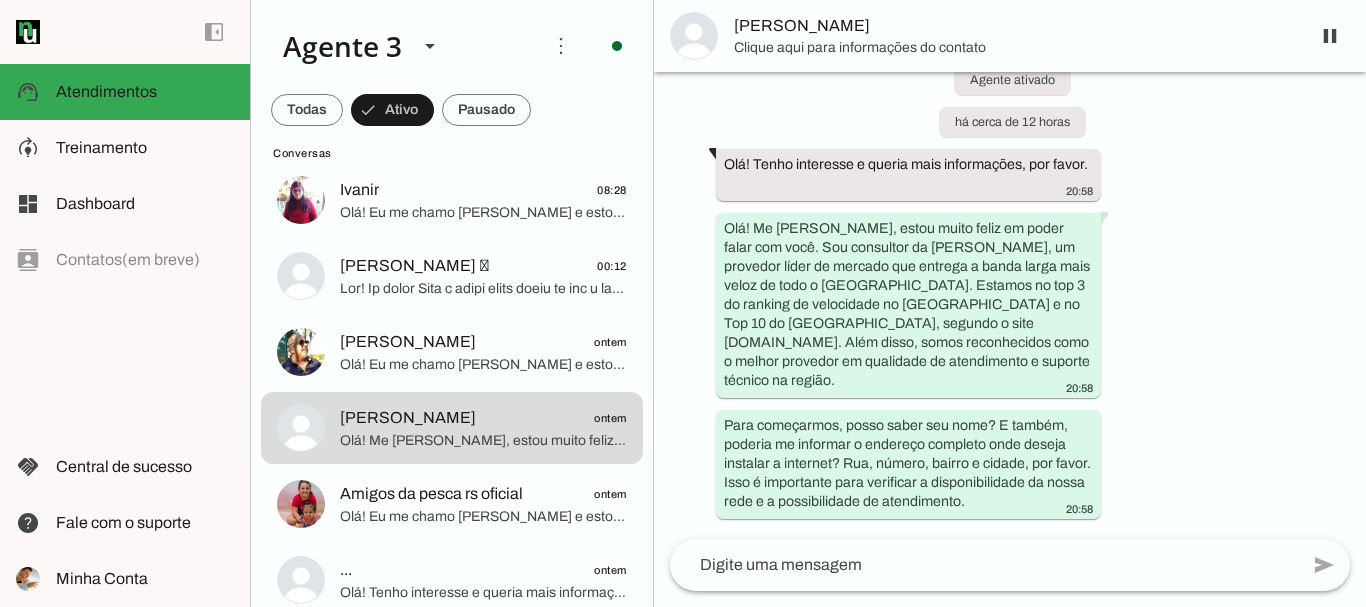 click on "[PERSON_NAME]" at bounding box center (1014, 26) 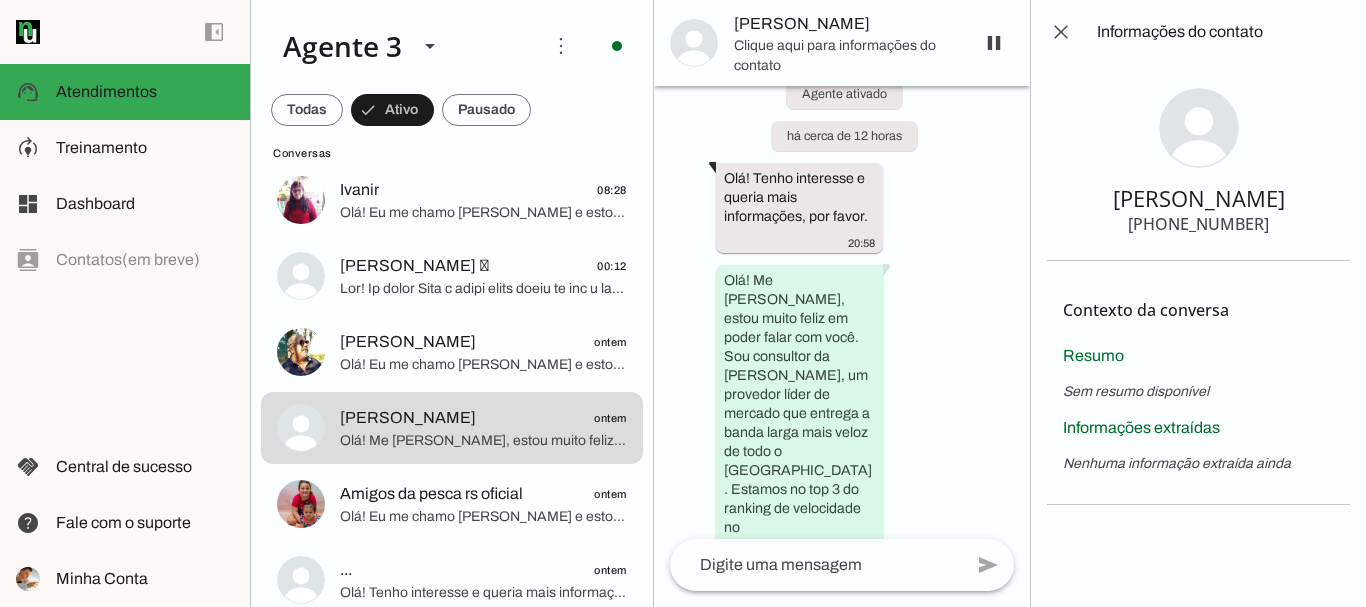 scroll, scrollTop: 545, scrollLeft: 0, axis: vertical 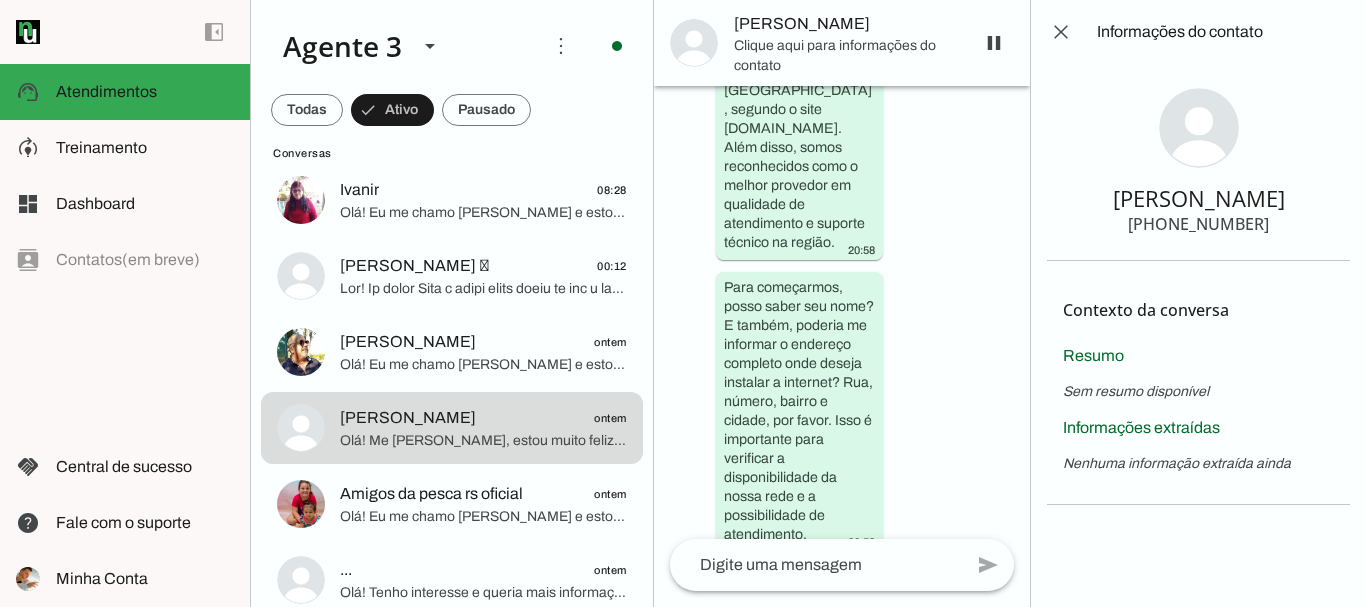 click on "[PHONE_NUMBER]" at bounding box center (1198, 224) 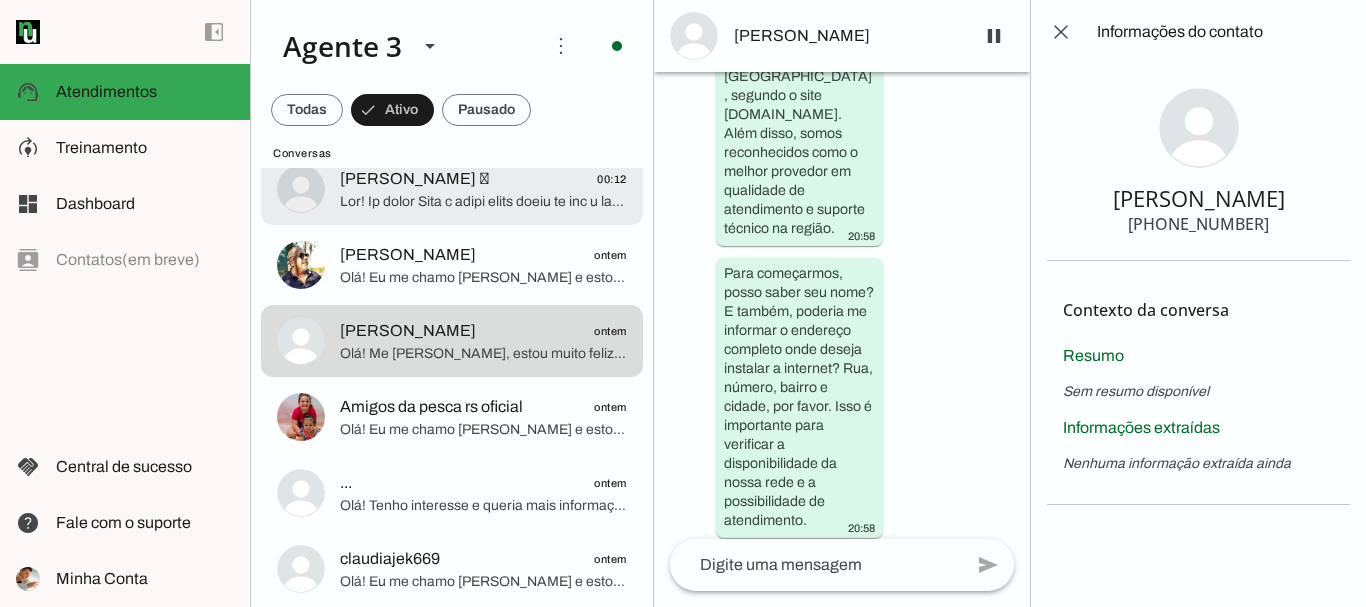 scroll, scrollTop: 376, scrollLeft: 0, axis: vertical 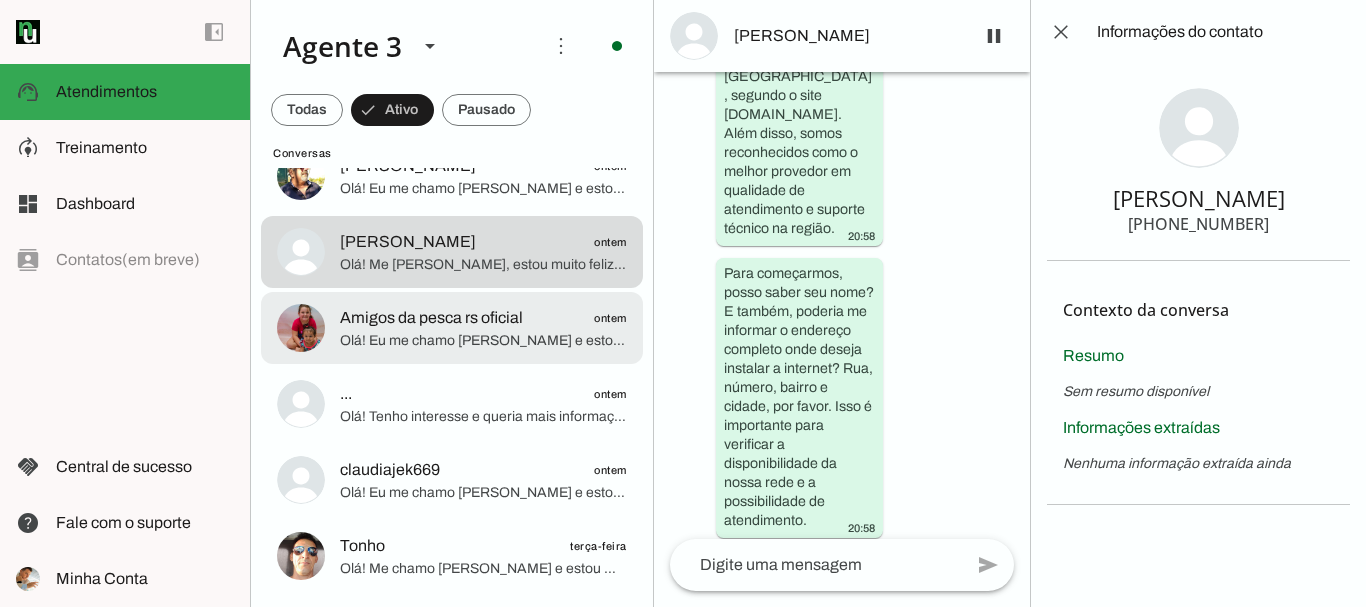 click on "Olá! Eu me chamo [PERSON_NAME] e estou muito feliz em poder falar com você. Sou representante da ParanhanaNET, um provedor líder de mercado, reconhecido por entregar a banda larga mais veloz de todo o [GEOGRAPHIC_DATA]. Além disso, estamos no top 3 do ranking de velocidade de internet no [GEOGRAPHIC_DATA] e no Top 10 do Brasil, conforme o site [DOMAIN_NAME]. Também somos reconhecidos como o melhor provedor de internet em qualidade de atendimento e suporte técnico na região.
Para que eu possa verificar a disponibilidade e melhor atender você, poderia me informar seu nome e o endereço completo onde deseja instalar a internet? Preciso do nome da rua, número, bairro e cidade, por favor." 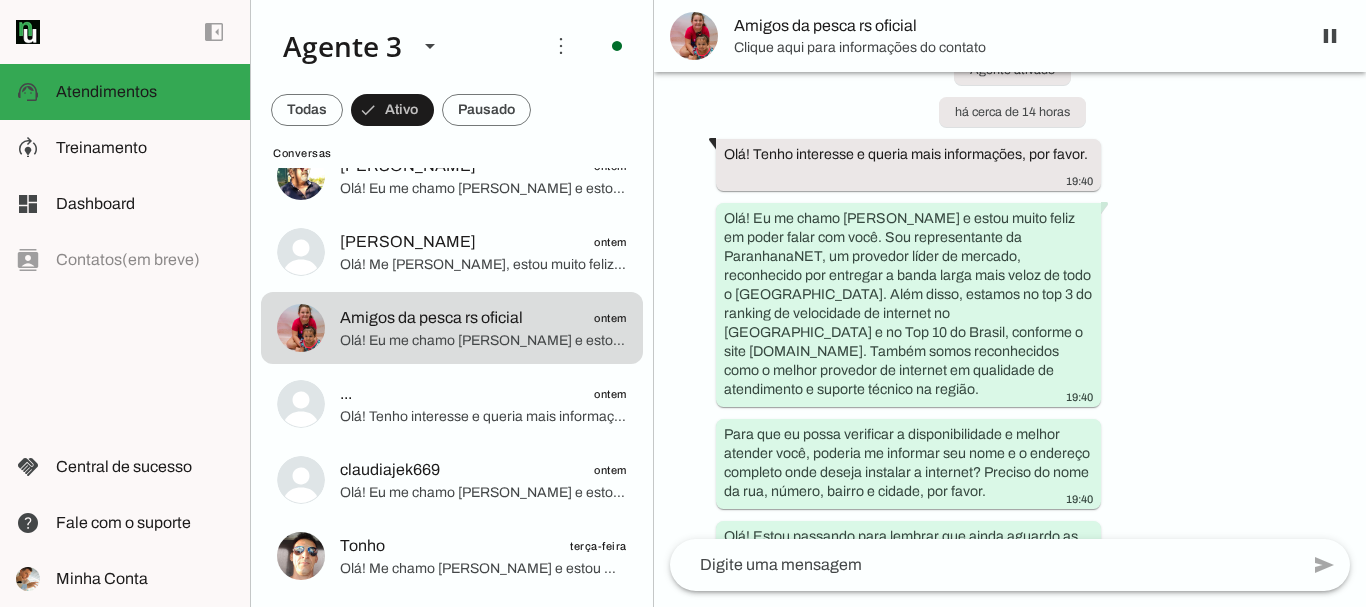 scroll, scrollTop: 0, scrollLeft: 0, axis: both 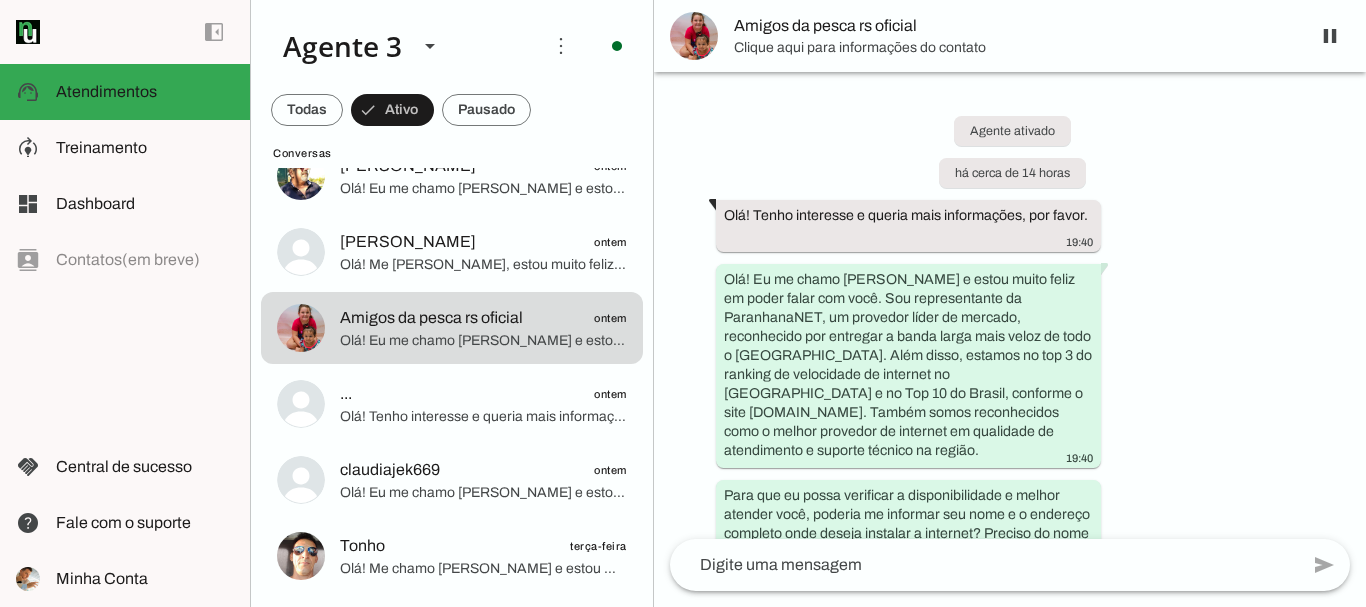 click on "Amigos da pesca rs oficial" at bounding box center (1014, 26) 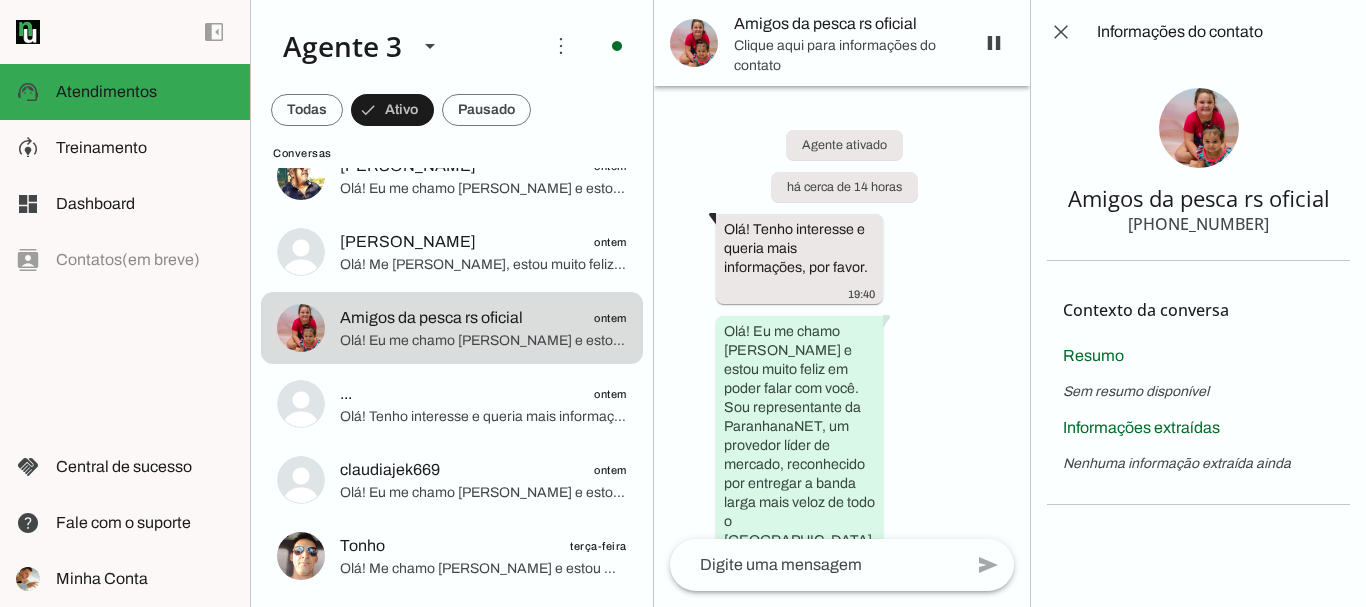 click on "[PHONE_NUMBER]" at bounding box center [1198, 224] 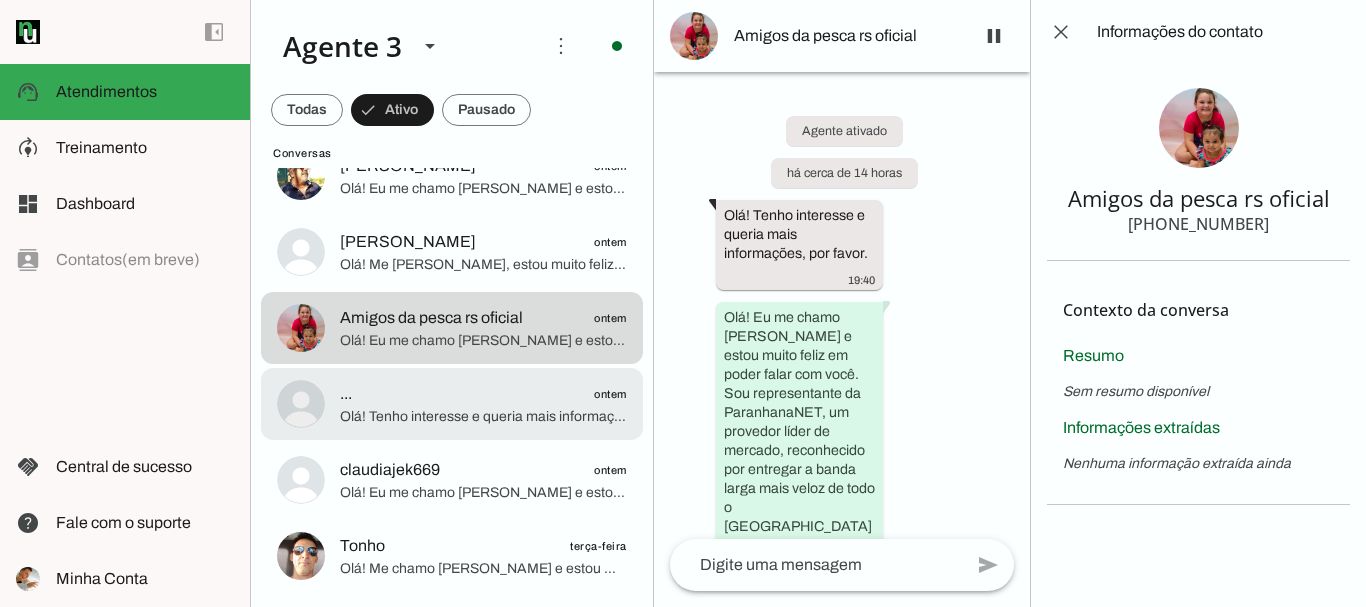 click on "Olá! Tenho interesse e queria mais informações, por favor." 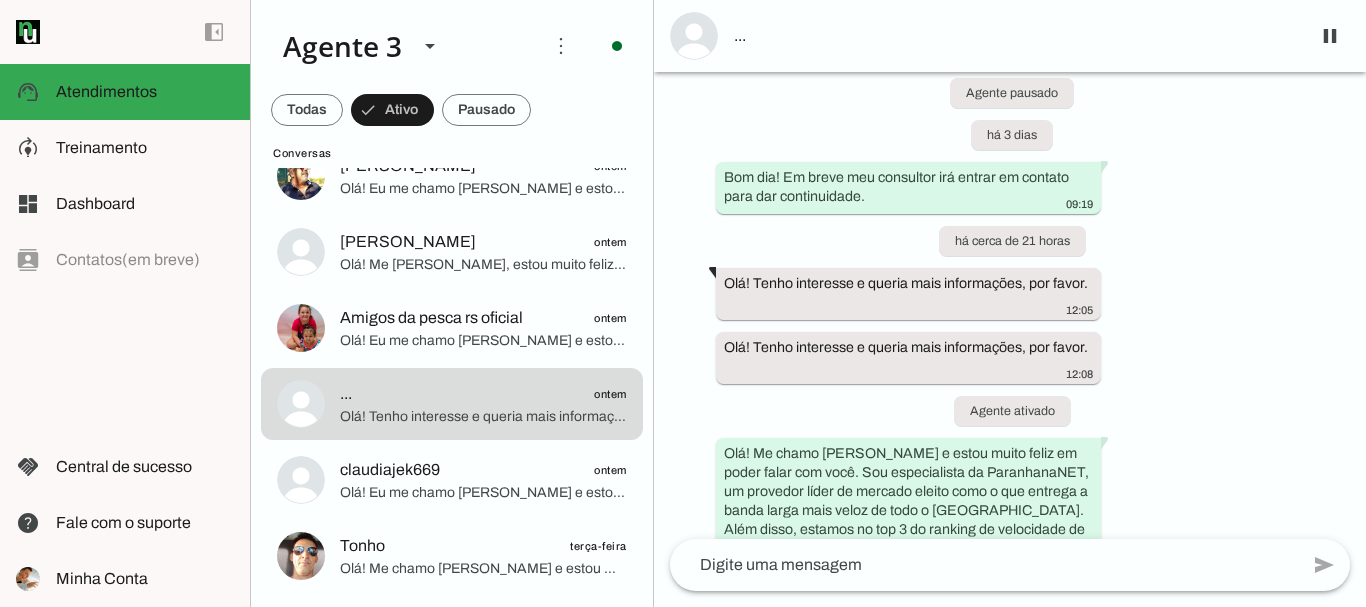 scroll, scrollTop: 7491, scrollLeft: 0, axis: vertical 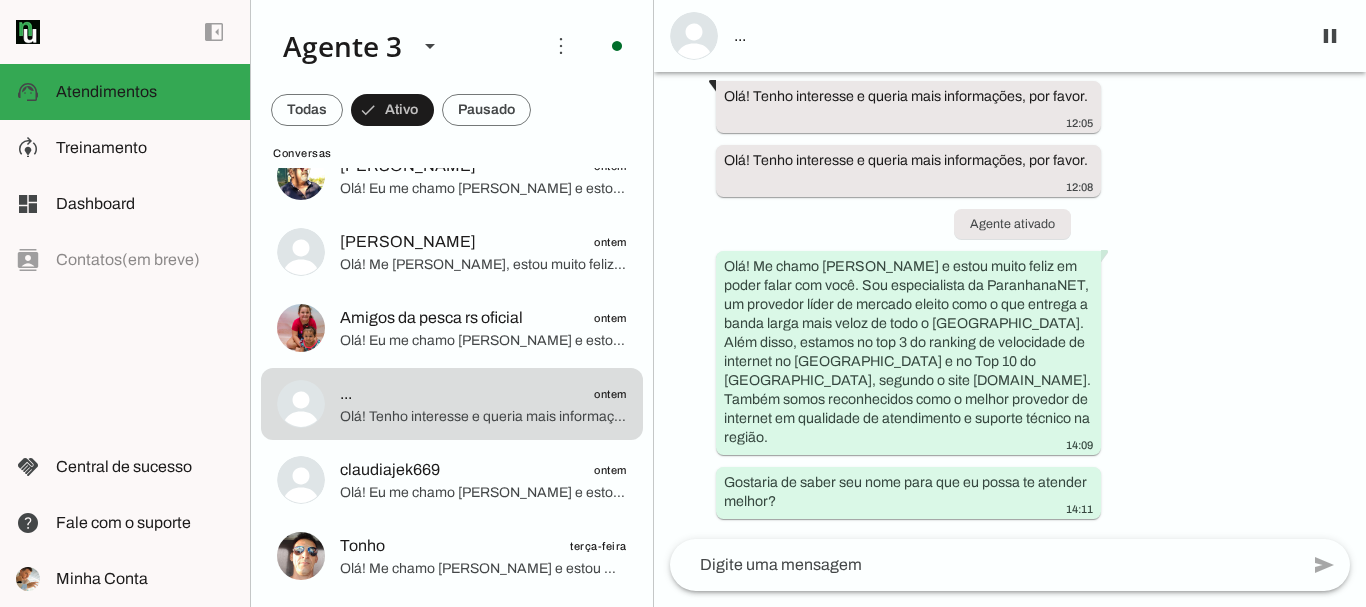 click at bounding box center [694, 36] 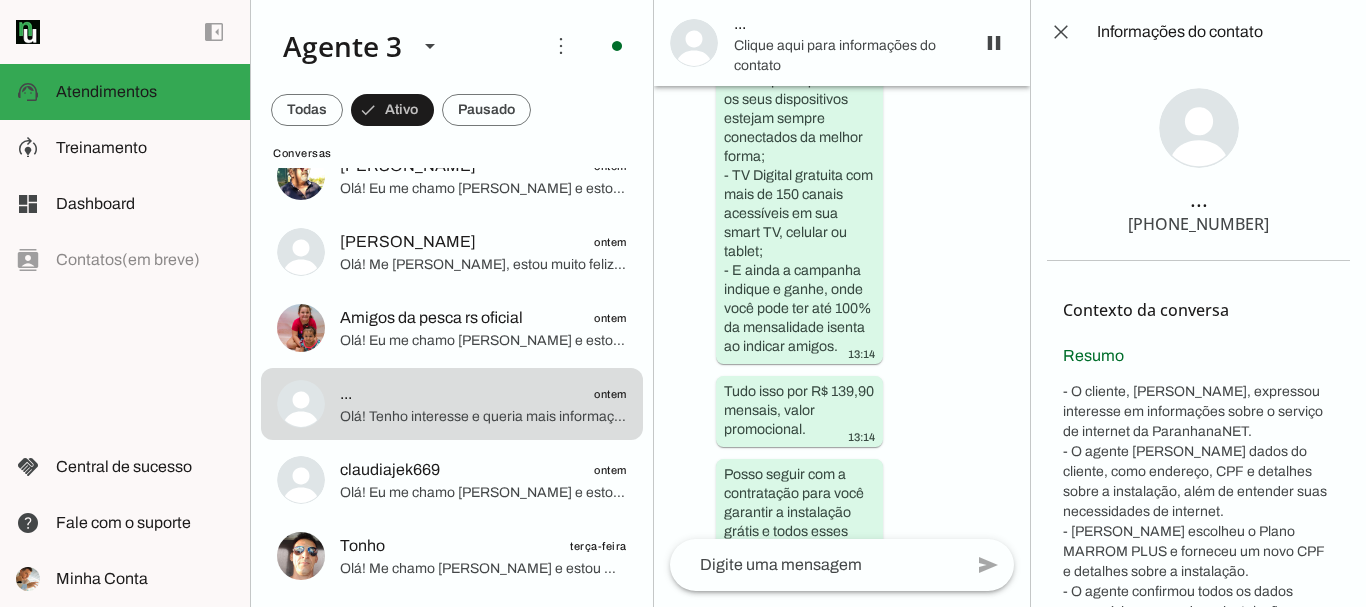 scroll, scrollTop: 14969, scrollLeft: 0, axis: vertical 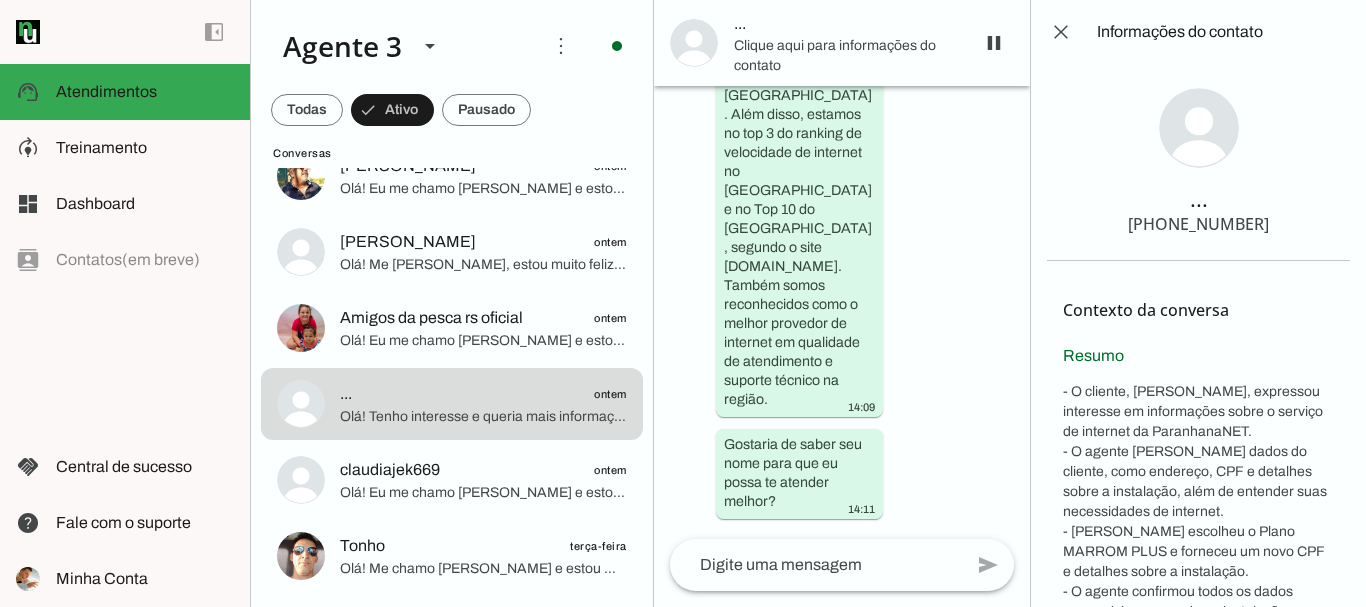 click on "[PHONE_NUMBER]" at bounding box center (1198, 224) 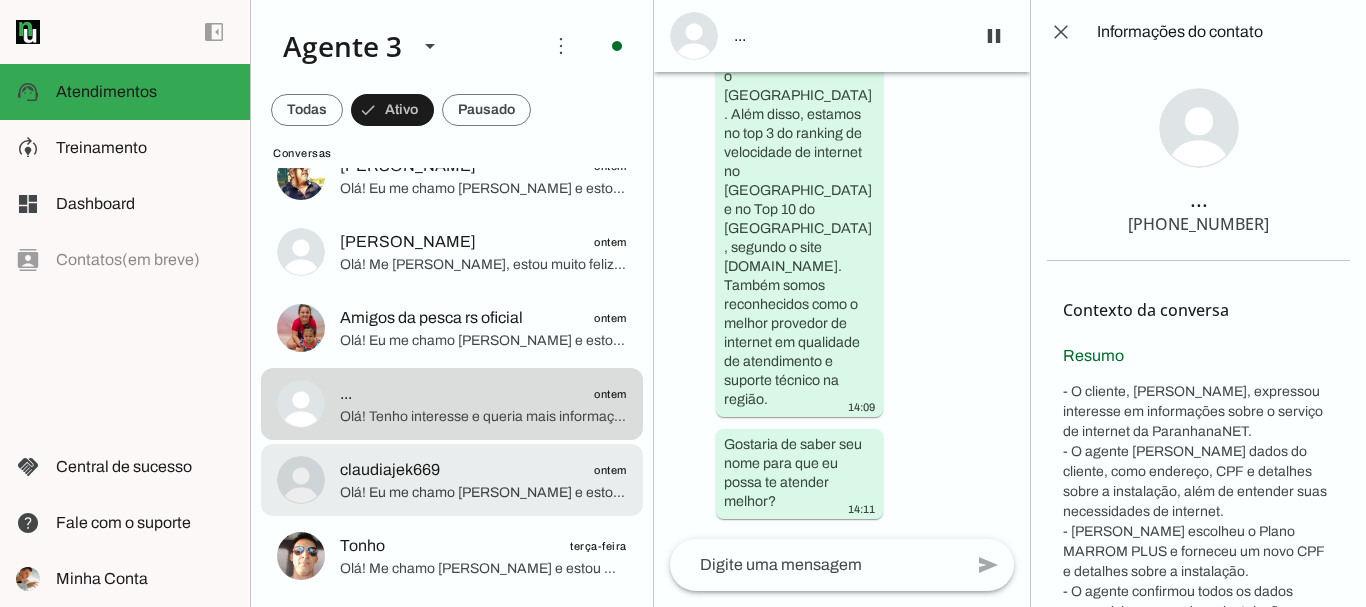 click on "Olá! Eu me chamo [PERSON_NAME] e estou muito feliz pela oportunidade de falar com você. Sou consultor da [PERSON_NAME], líder de mercado no [GEOGRAPHIC_DATA], reconhecida por entregar a banda larga mais veloz da região, estando no top 3 do [GEOGRAPHIC_DATA] e no top 10 do [GEOGRAPHIC_DATA], segundo o site [DOMAIN_NAME]. Também somos destacados pela qualidade no atendimento e suporte técnico.
Para verificar a disponibilidade exata no seu bairro e saber se podemos atender a sua residência ou empresa, por favor, poderia me informar o endereço completo? Preciso do nome da rua, número, bairro e cidade para consultar se temos rede de fibra óptica próxima ao seu local." 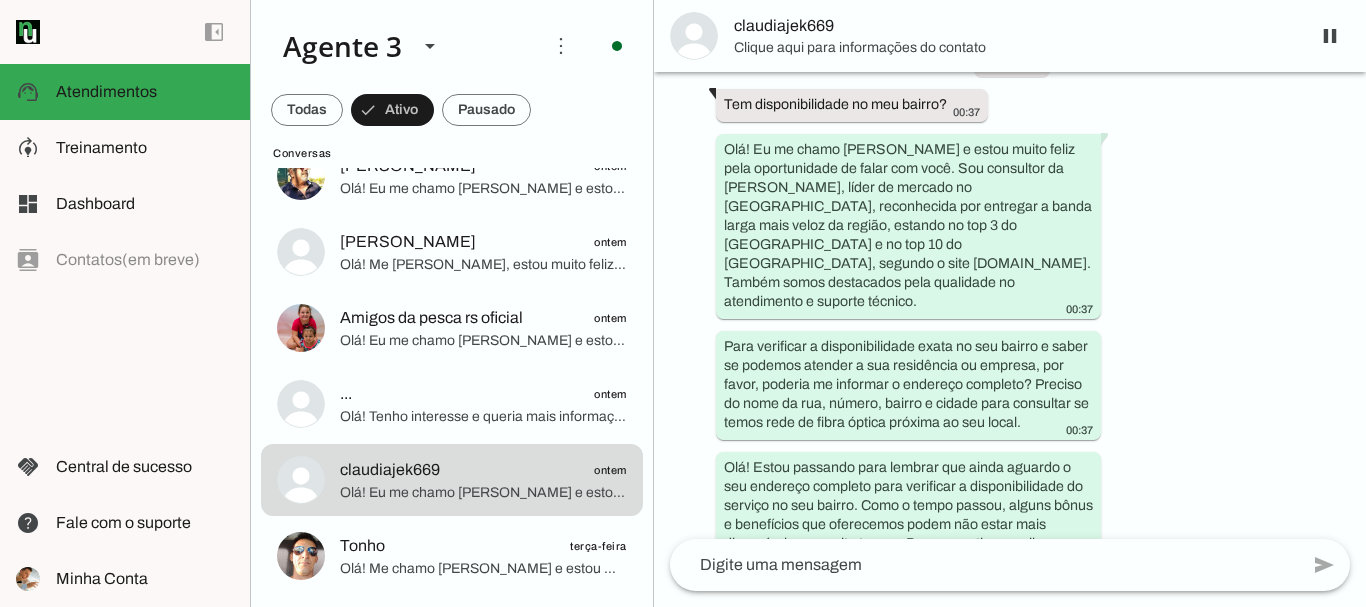 click on "claudiajek669" at bounding box center (1014, 26) 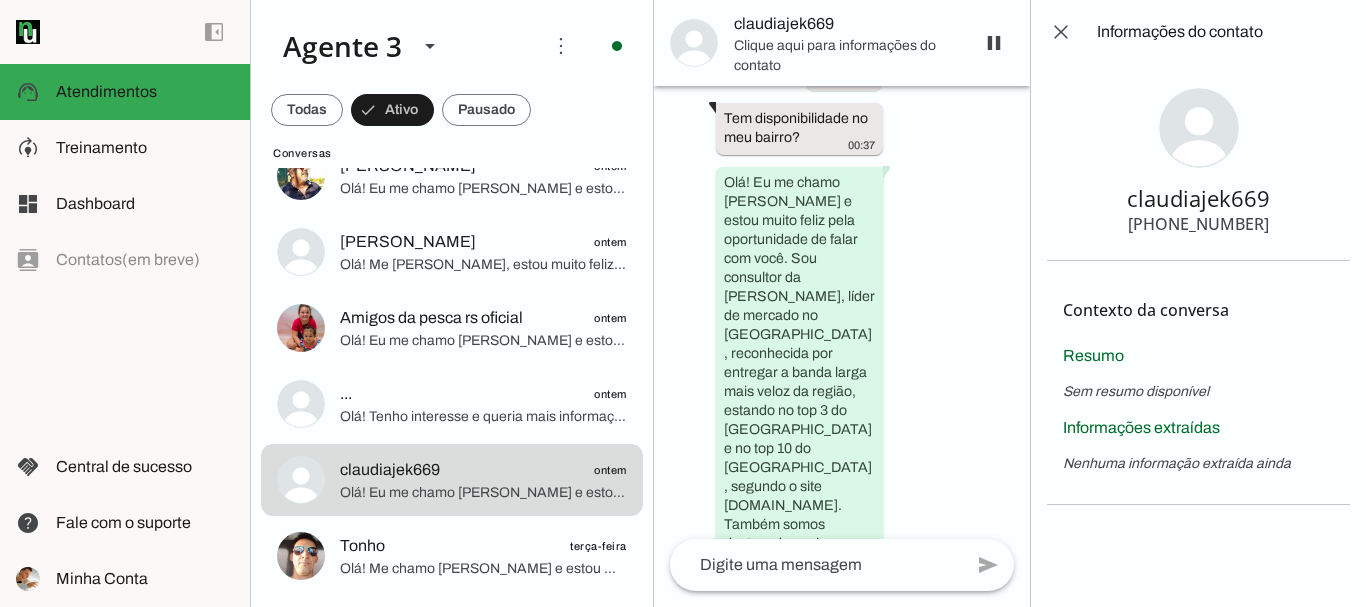 scroll, scrollTop: 1327, scrollLeft: 0, axis: vertical 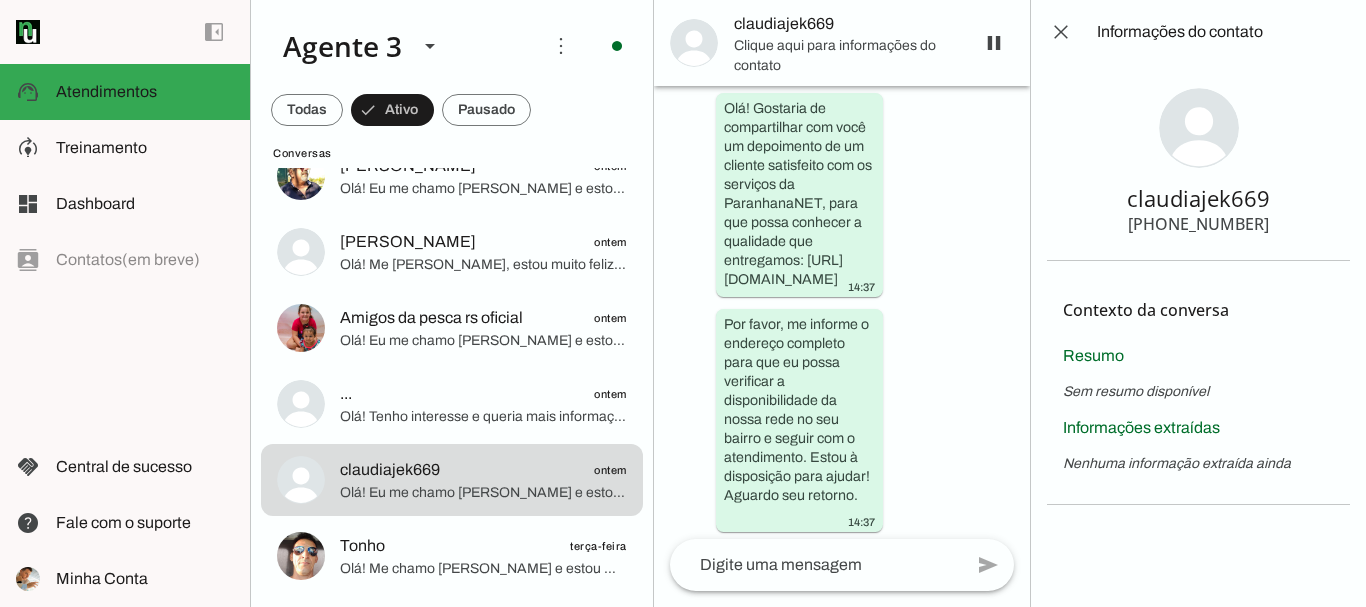 click on "[PHONE_NUMBER]" at bounding box center [1198, 224] 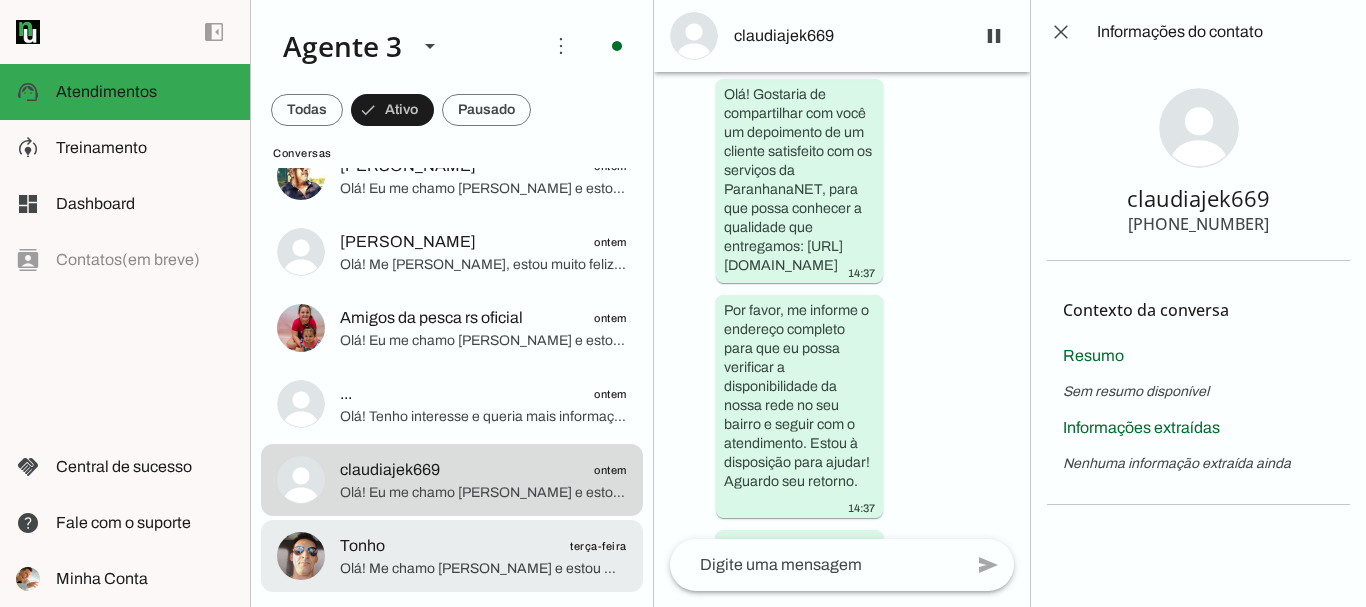 click on "Olá! Me chamo [PERSON_NAME] e estou muito feliz em ter a oportunidade de falar com você. Sou da ParanhanaNET, o provedor líder de mercado que entrega a banda larga mais veloz de todo o [GEOGRAPHIC_DATA]. Estamos no top 3 do ranking de velocidade de internet no [GEOGRAPHIC_DATA] e no Top 10 do [GEOGRAPHIC_DATA], segundo o site [DOMAIN_NAME]. Além disso, somos reconhecidos como o melhor provedor em qualidade de atendimento e suporte técnico na região.
Para te atender da melhor forma, poderia, por favor, me informar seu nome? Também preciso do endereço completo onde deseja a instalação — rua, número, bairro e cidade — para verificar a cobertura e disponibilidade do serviço em sua localidade. Você poderia me passar esses dados?" 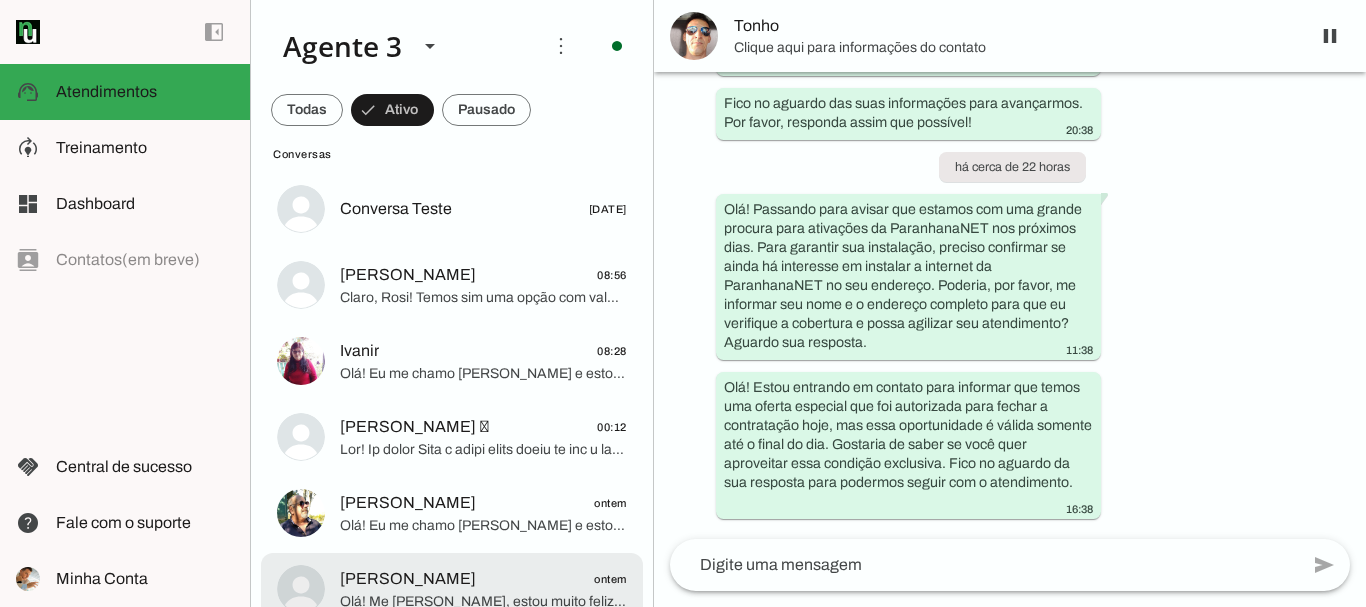 scroll, scrollTop: 0, scrollLeft: 0, axis: both 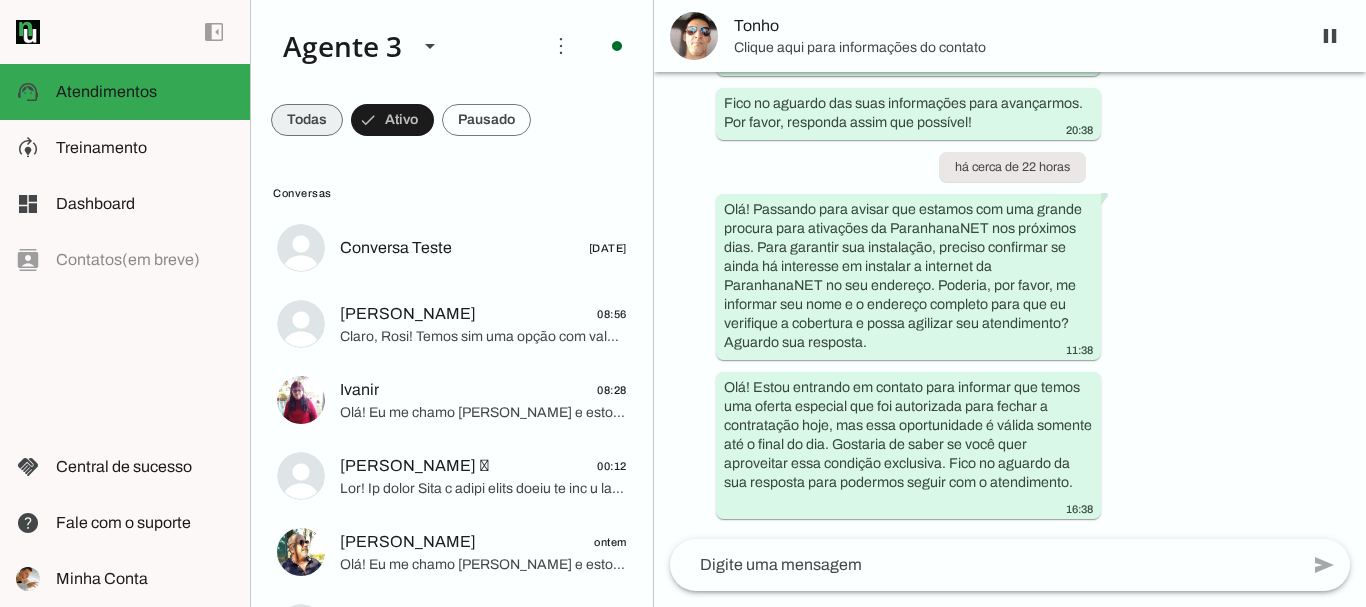 click at bounding box center [307, 120] 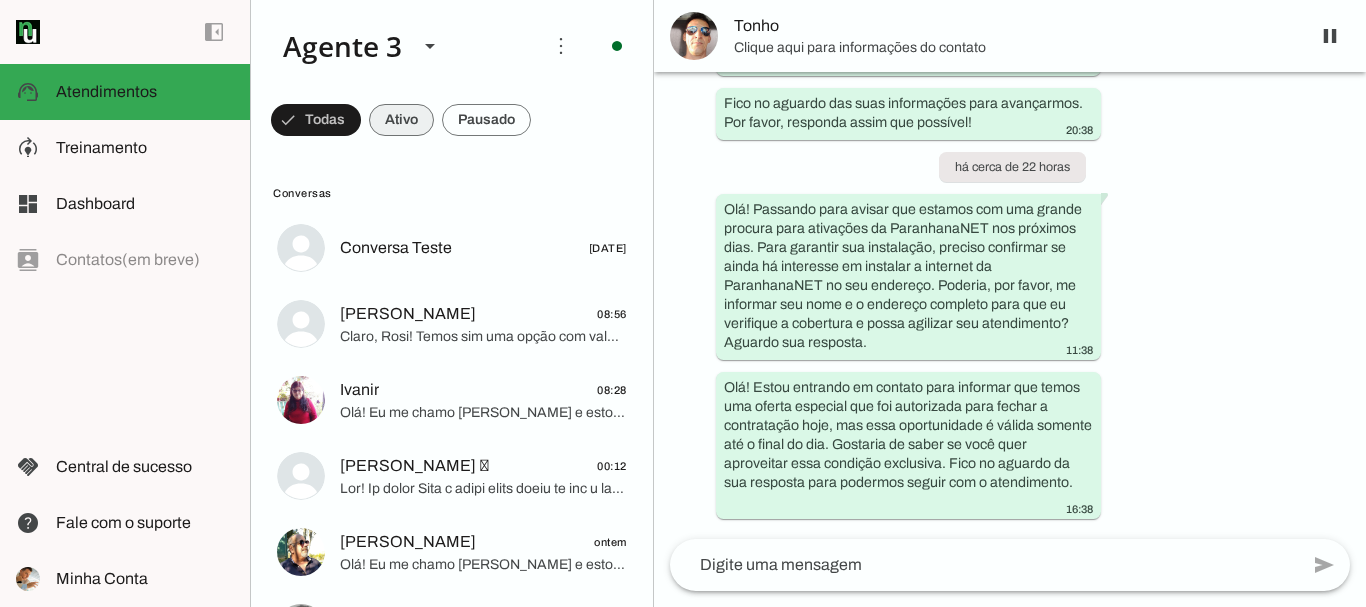 click at bounding box center (316, 120) 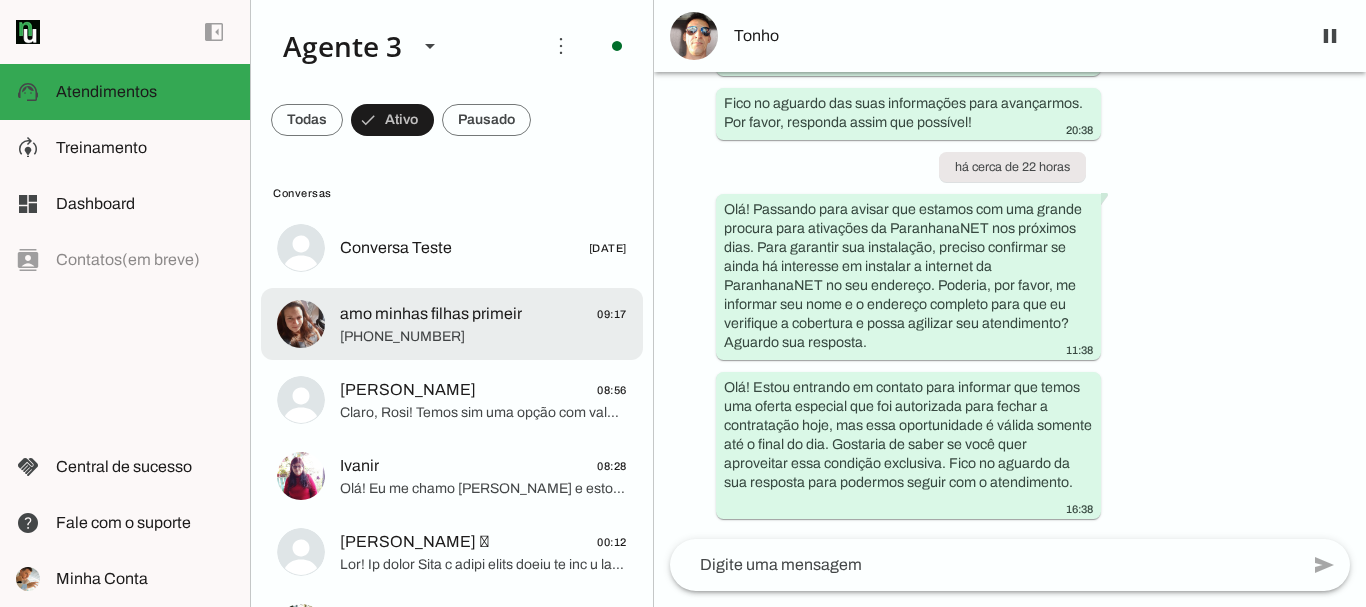 click on "+55 5197055341" 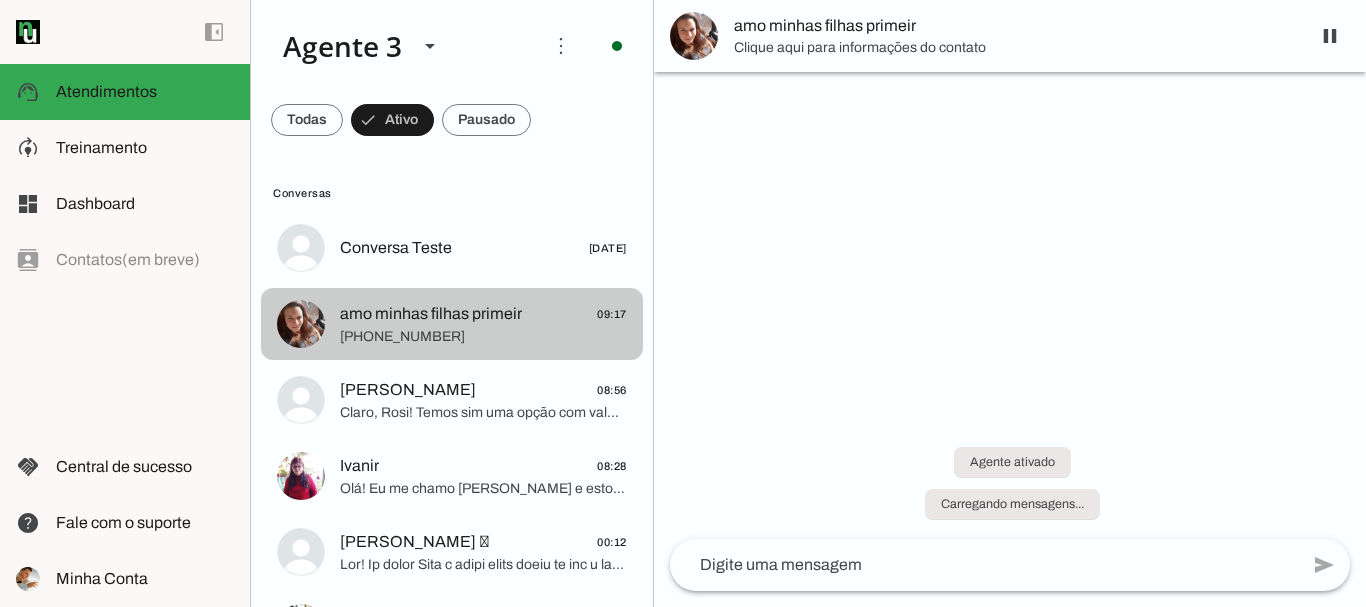 scroll, scrollTop: 0, scrollLeft: 0, axis: both 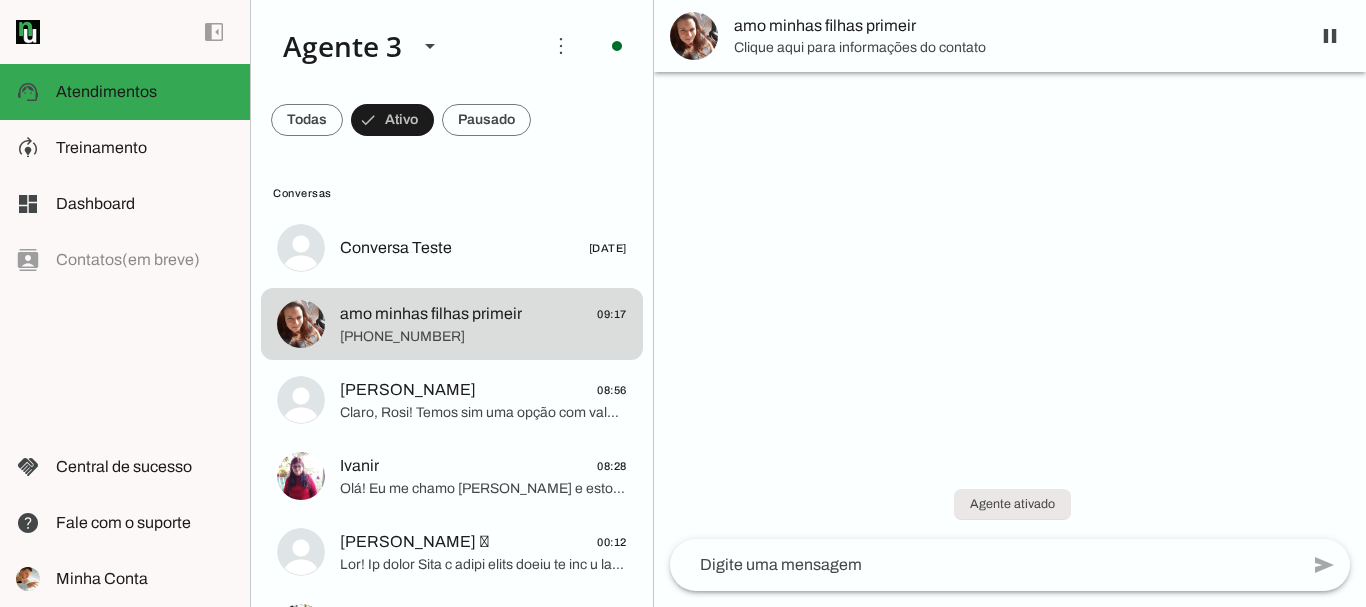 click on "amo minhas filhas primeir" at bounding box center (1014, 26) 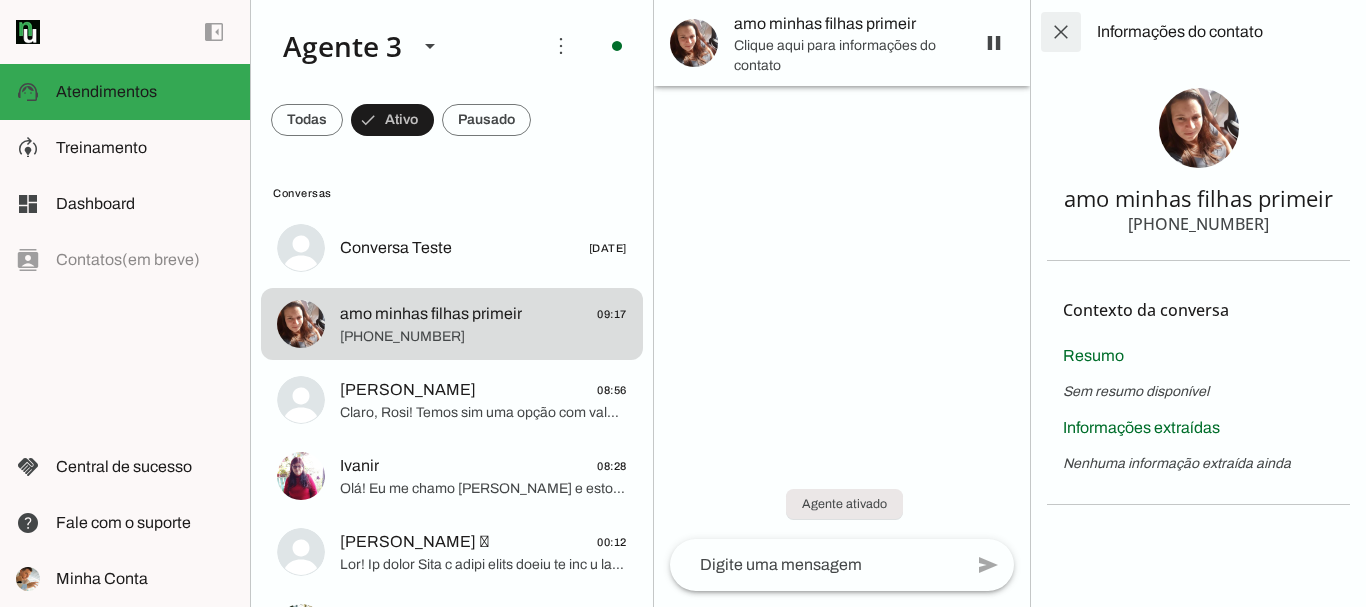 click at bounding box center (1061, 32) 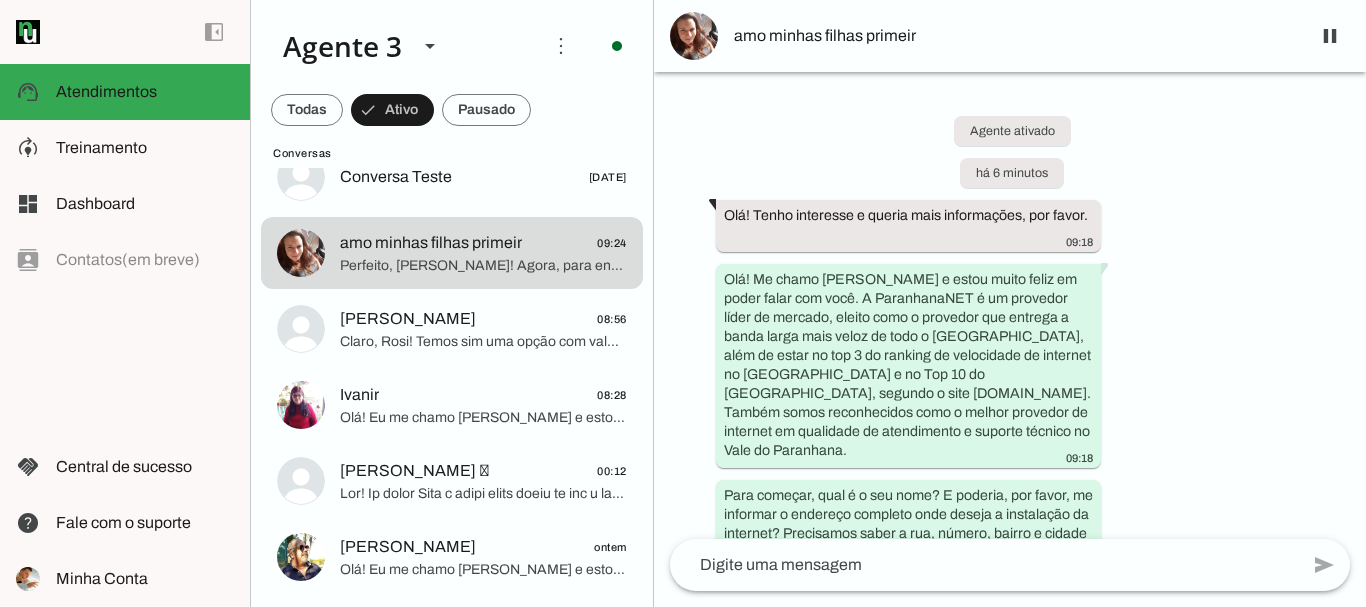 scroll, scrollTop: 0, scrollLeft: 0, axis: both 